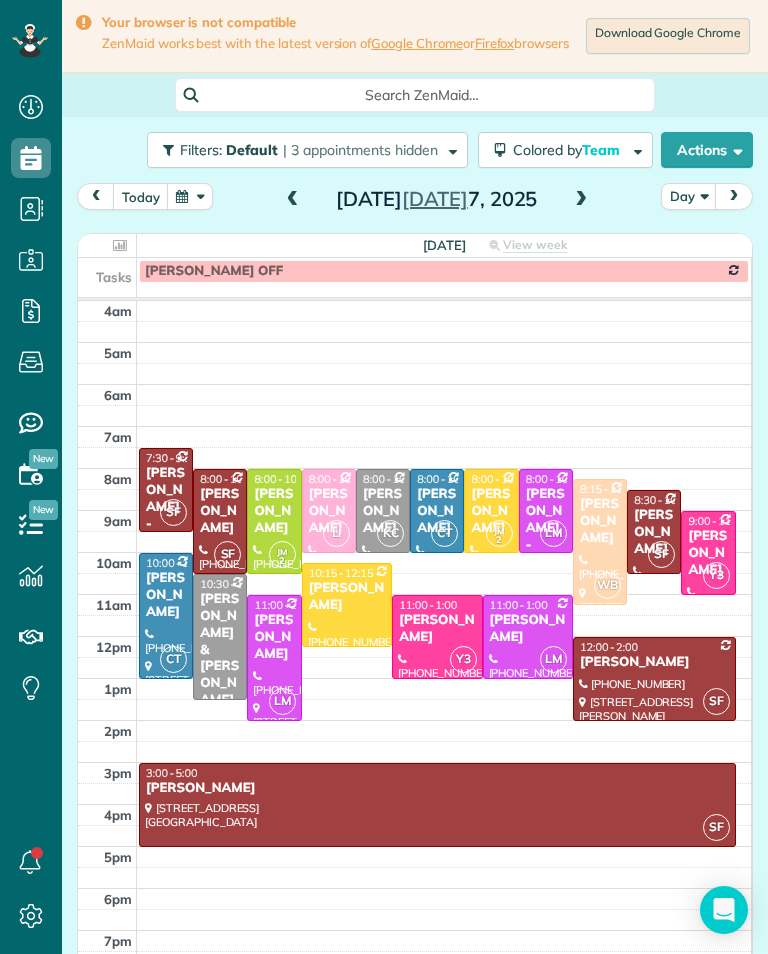 scroll, scrollTop: 0, scrollLeft: 0, axis: both 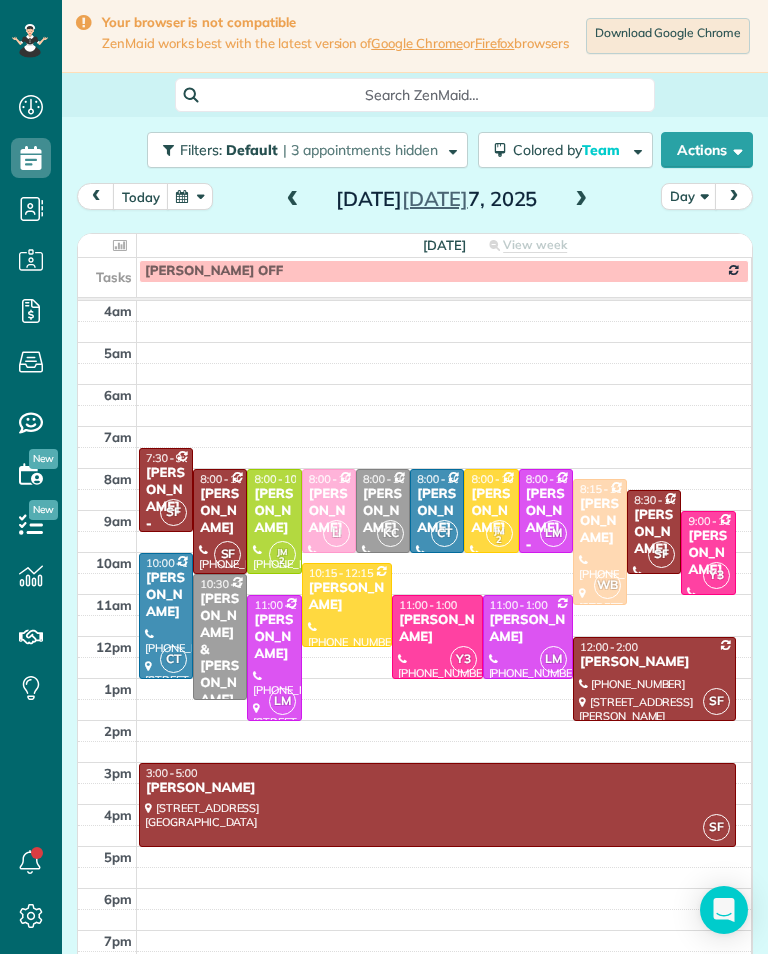 click at bounding box center (190, 196) 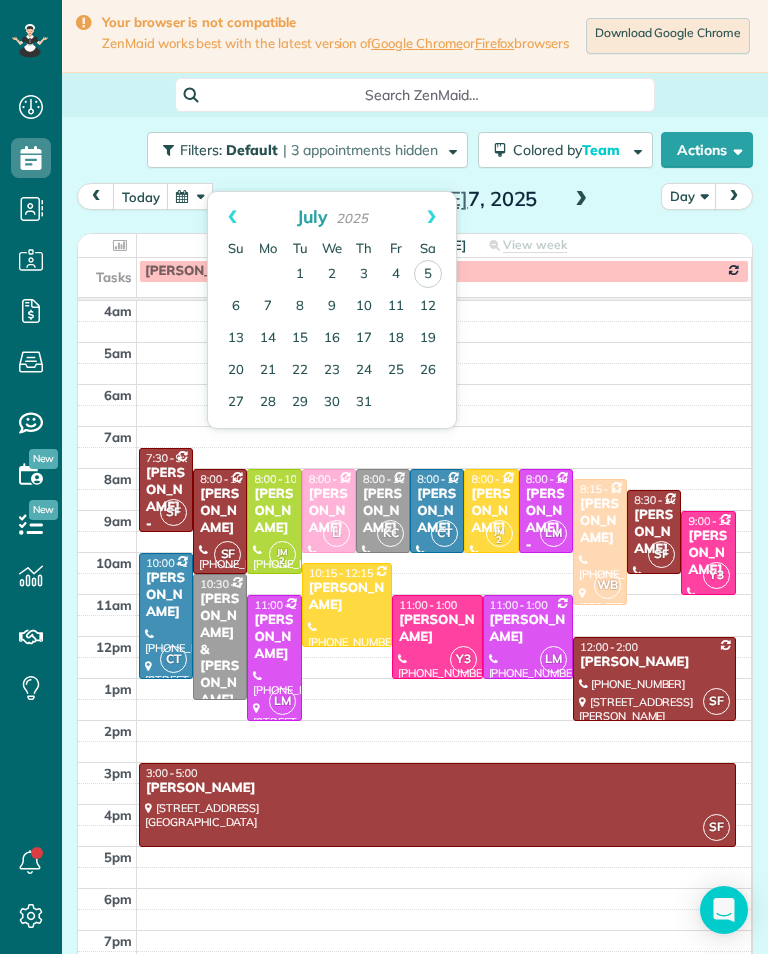 click on "14" at bounding box center (268, 339) 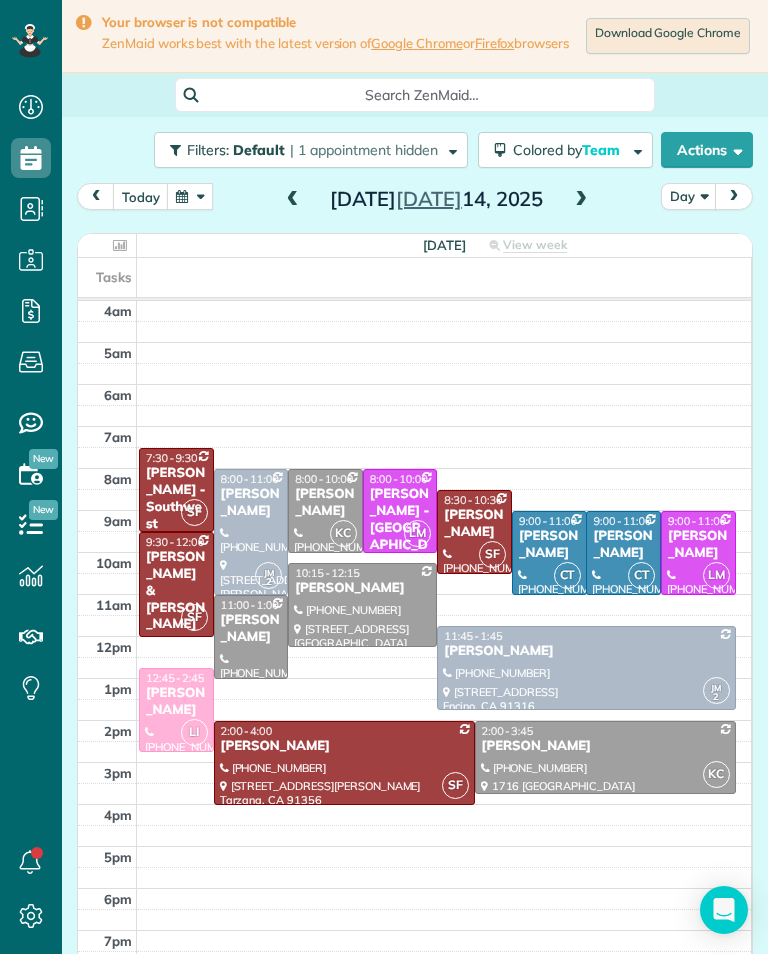 click on "[PERSON_NAME]" at bounding box center (698, 545) 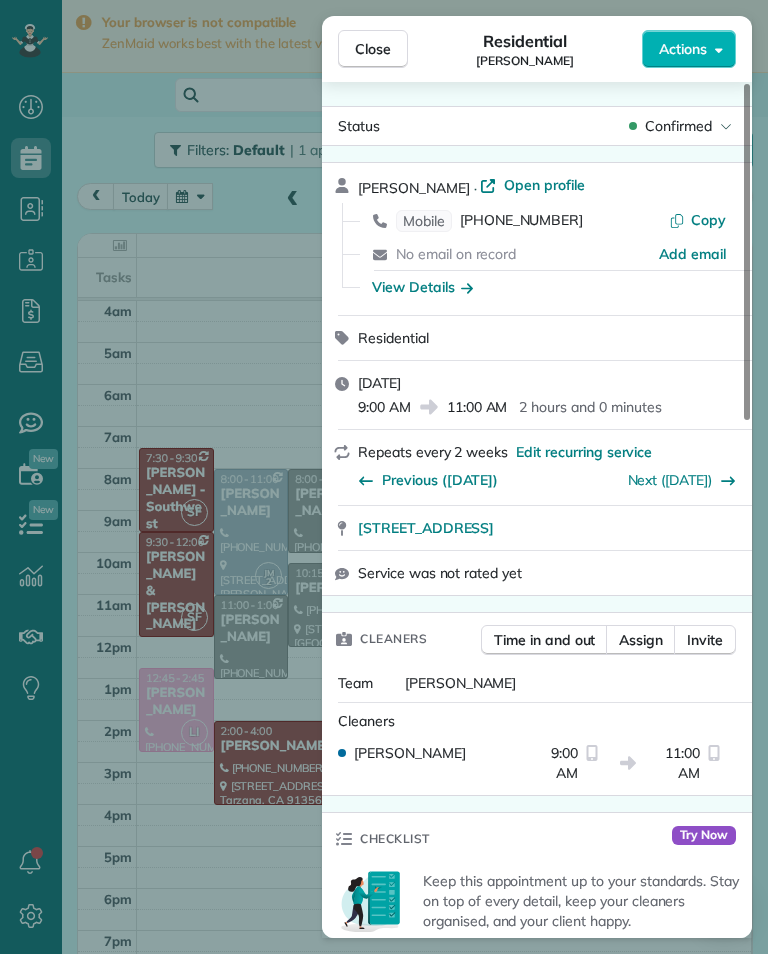 click on "[PHONE_NUMBER]" at bounding box center [521, 221] 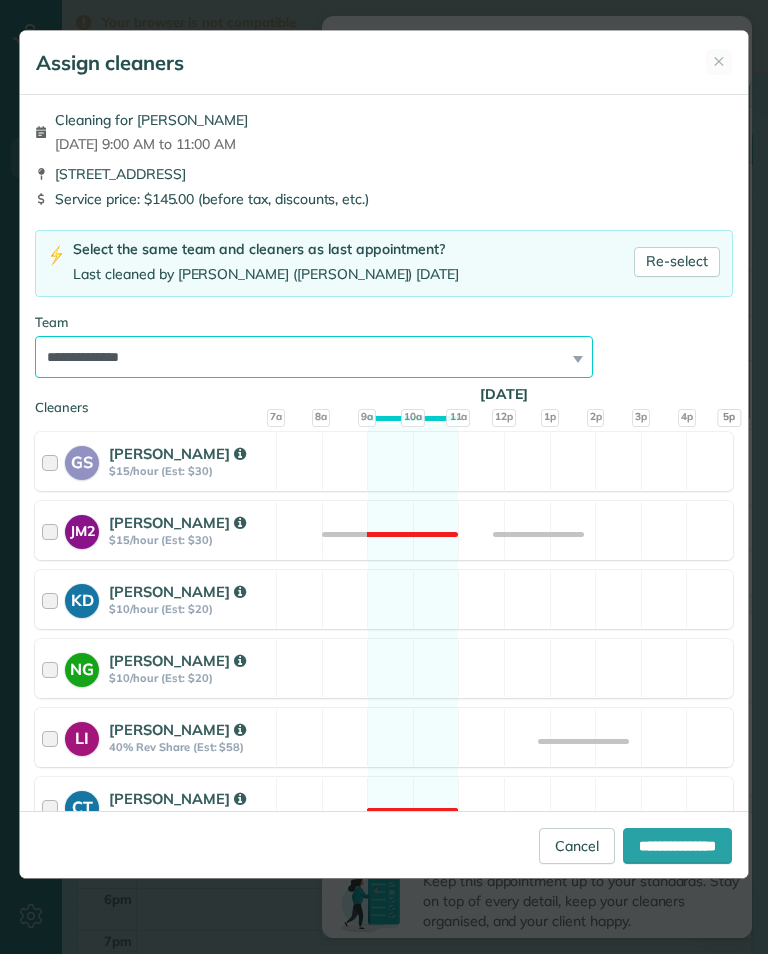 click on "**********" at bounding box center [314, 357] 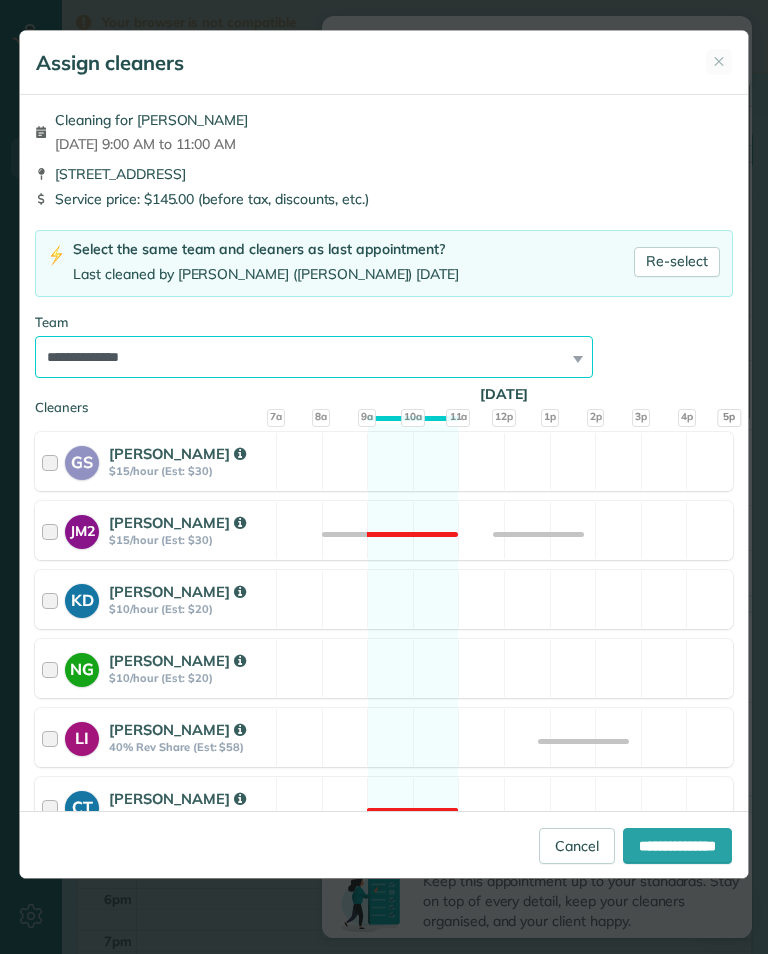 select on "**" 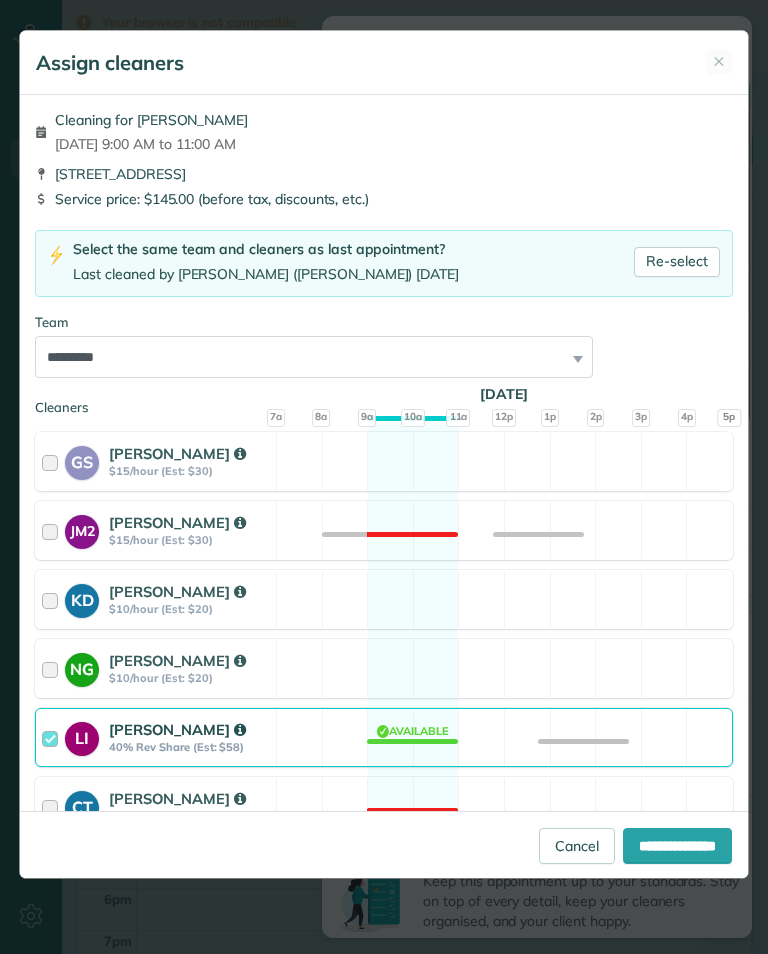 click on "**********" at bounding box center [677, 846] 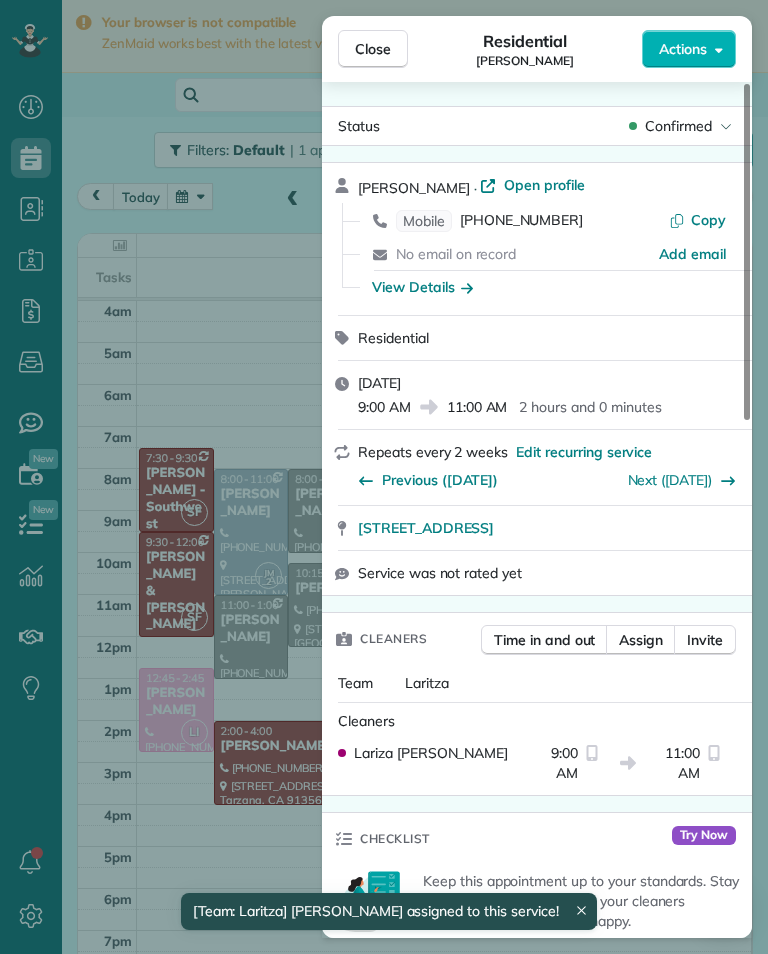 click on "Close Residential [PERSON_NAME] Actions Status Confirmed [PERSON_NAME] · Open profile Mobile [PHONE_NUMBER] Copy No email on record Add email View Details Residential [DATE] 9:00 AM 11:00 AM 2 hours and 0 minutes Repeats every 2 weeks Edit recurring service Previous ([DATE]) Next ([DATE]) [STREET_ADDRESS] Service was not rated yet Cleaners Time in and out Assign Invite Team Laritza Cleaners [PERSON_NAME] 9:00 AM 11:00 AM Checklist Try Now Keep this appointment up to your standards. Stay on top of every detail, keep your cleaners organised, and your client happy. Assign a checklist Watch a 5 min demo Billing Billing actions Price $145.00 Overcharge $0.00 Discount $0.00 Coupon discount - Primary tax - Secondary tax - Total appointment price $145.00 Tips collected New feature! $0.00 Unpaid Mark as paid Total including tip $145.00 Get paid online in no-time! Send an invoice and reward your cleaners with tips Charge customer credit card Key # - Work items 0 0" at bounding box center (384, 477) 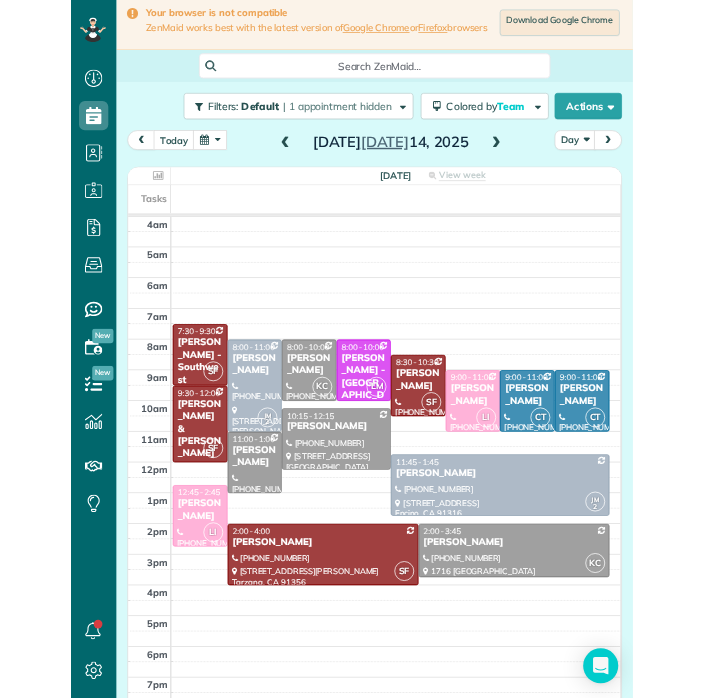 scroll, scrollTop: 0, scrollLeft: 0, axis: both 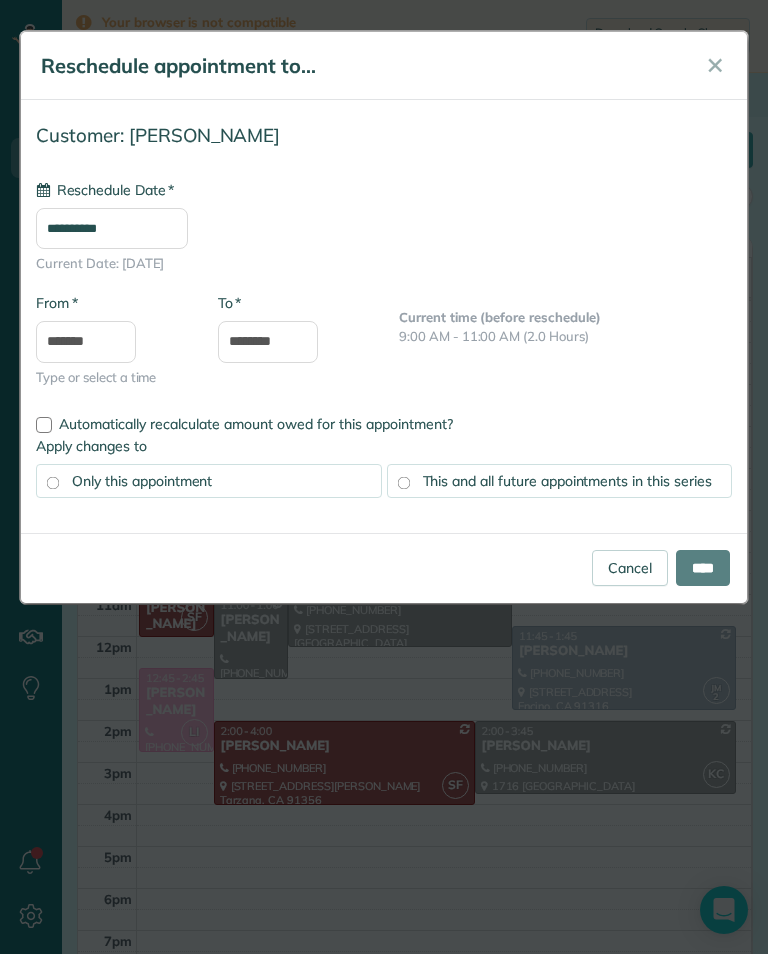 type on "**********" 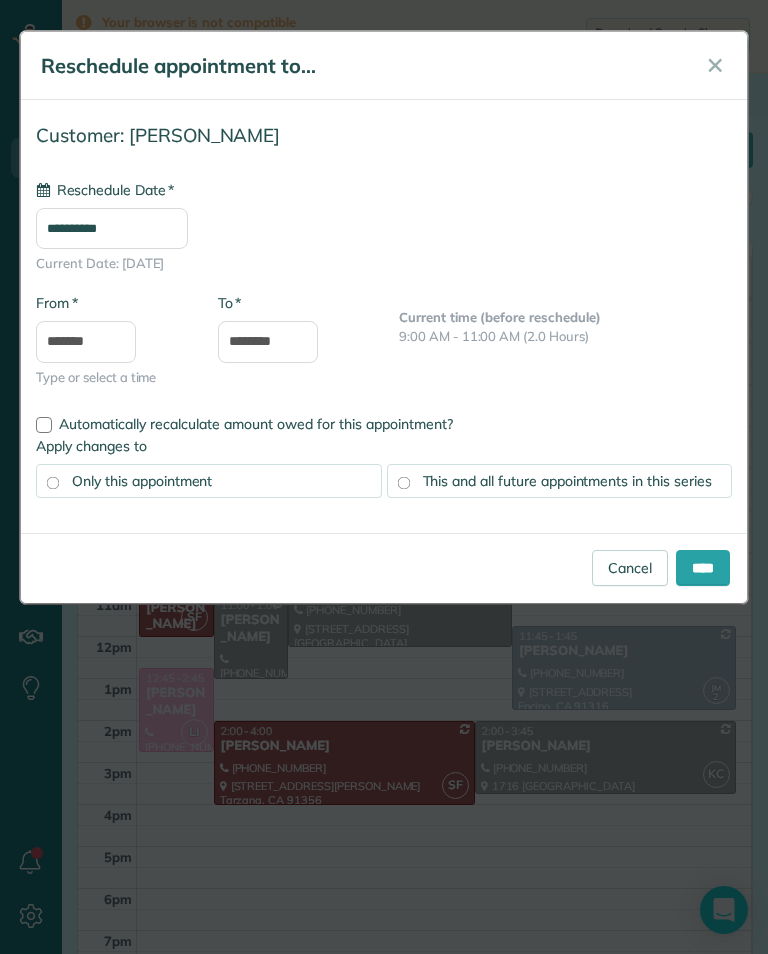 click on "****" at bounding box center [703, 568] 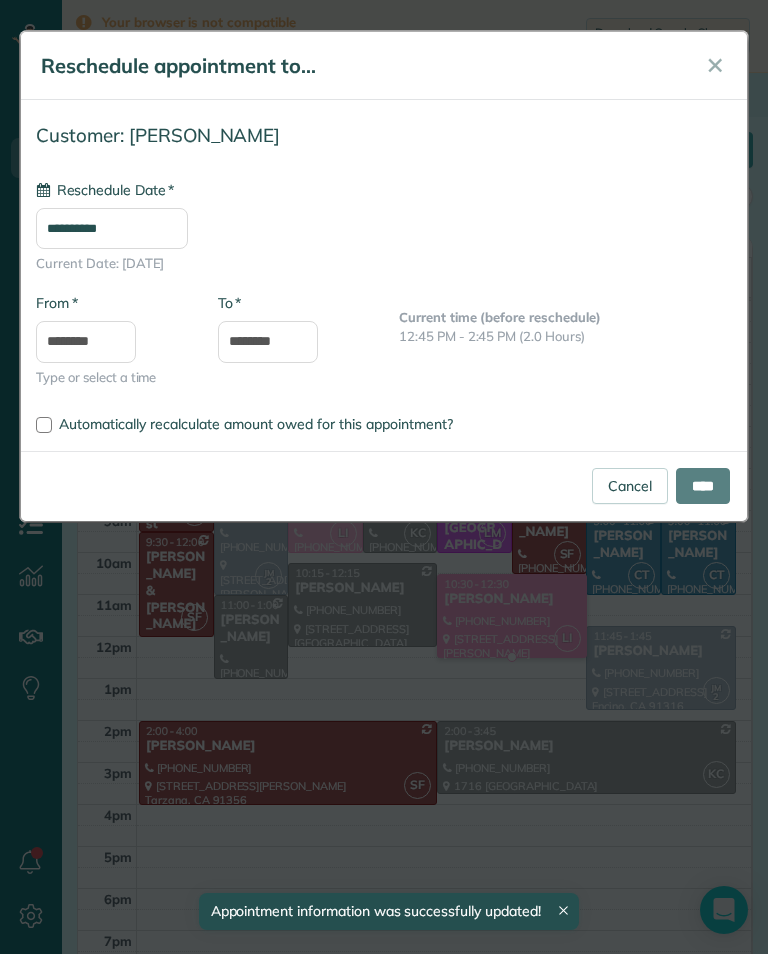 type on "**********" 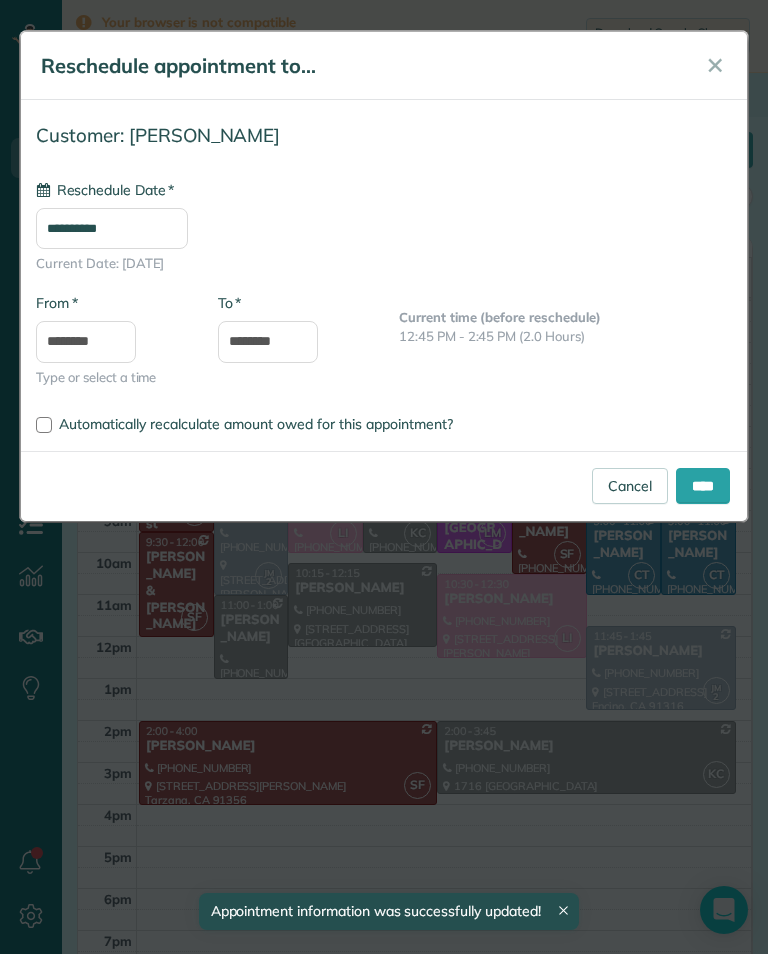 click on "****" at bounding box center (703, 486) 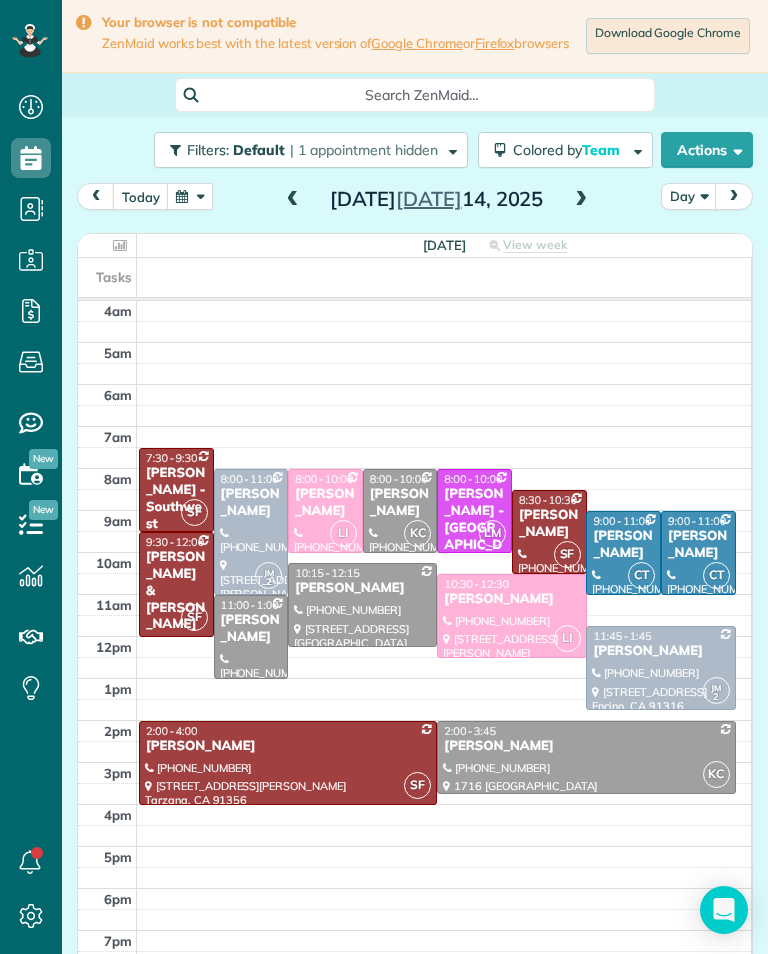 scroll, scrollTop: 985, scrollLeft: 62, axis: both 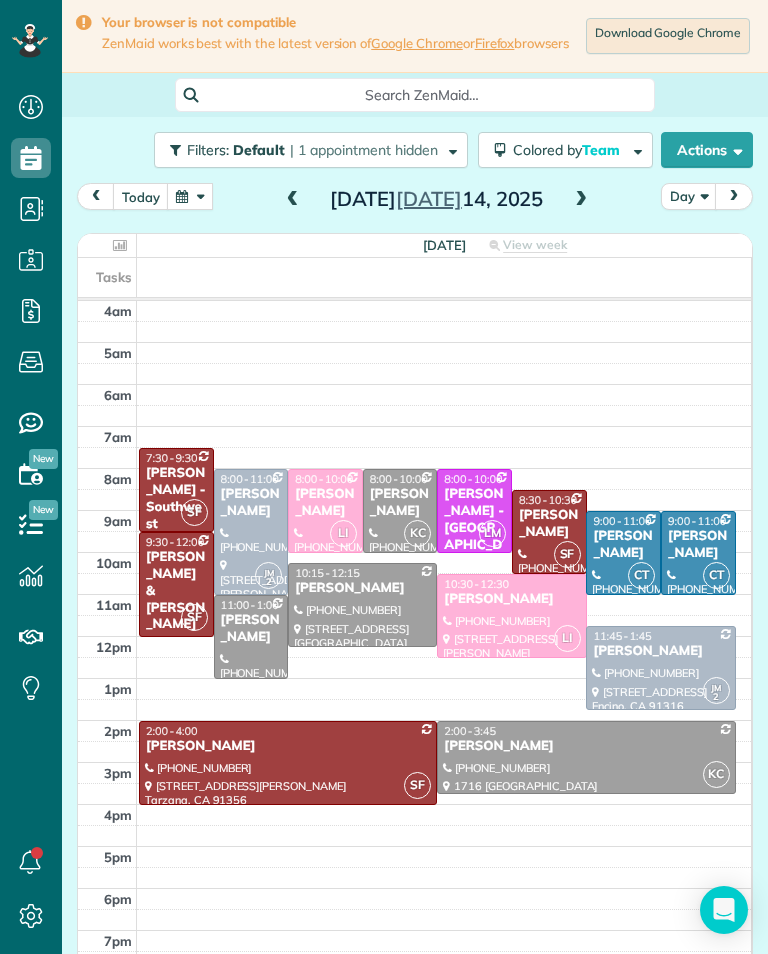 click at bounding box center [190, 196] 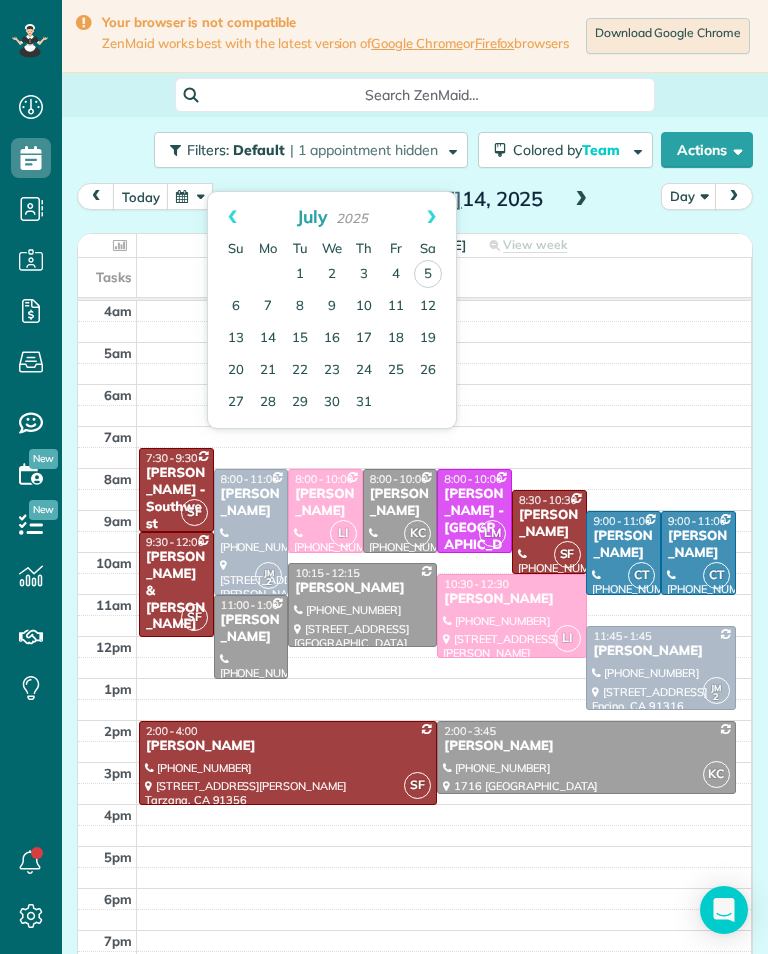 click on "7" at bounding box center (268, 307) 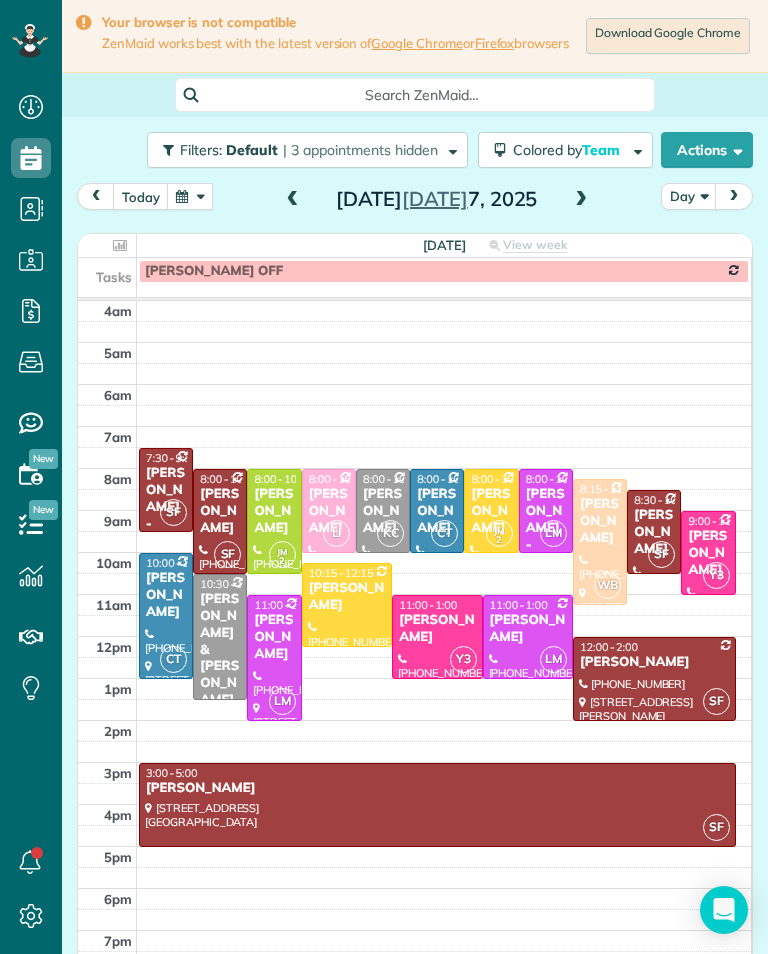 click at bounding box center (581, 200) 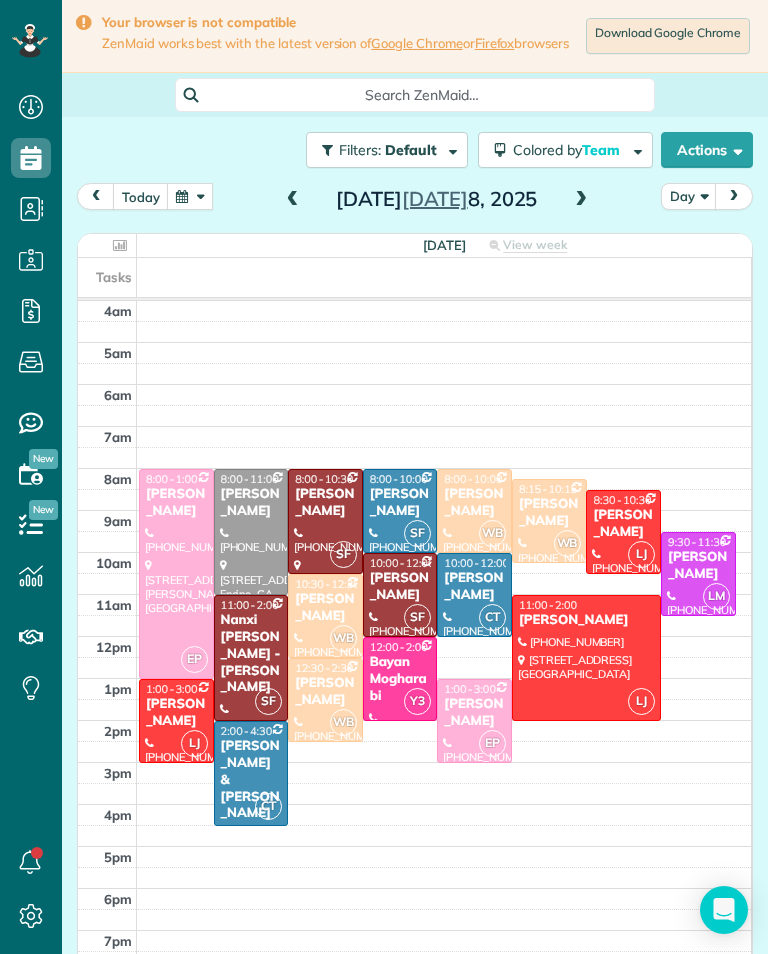 click at bounding box center [581, 200] 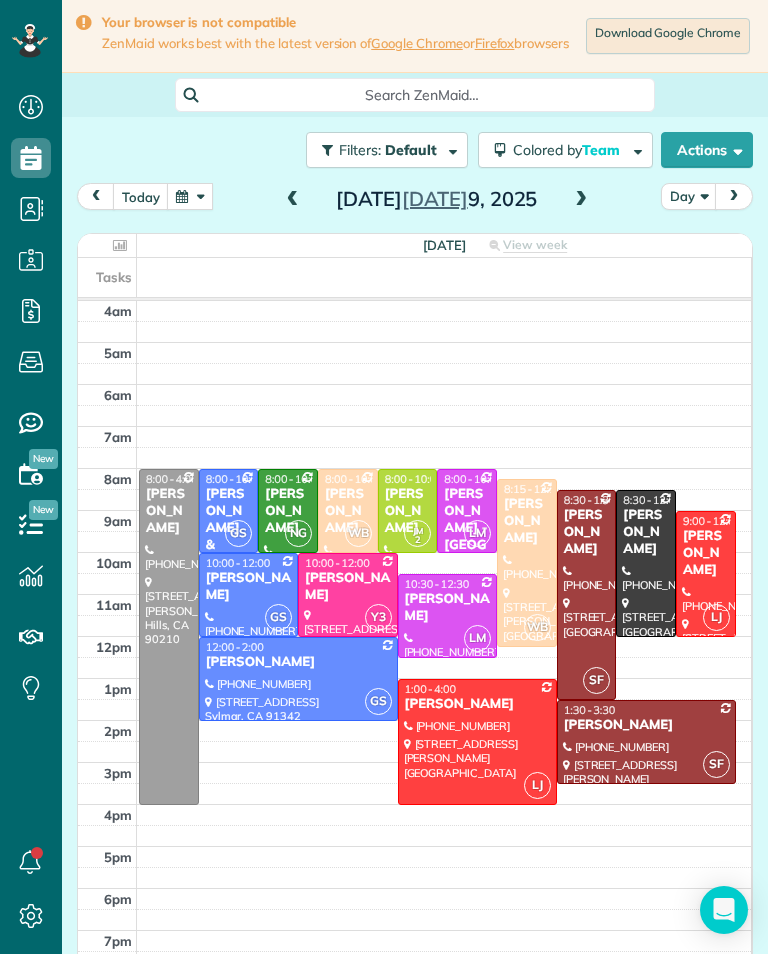 click at bounding box center [581, 200] 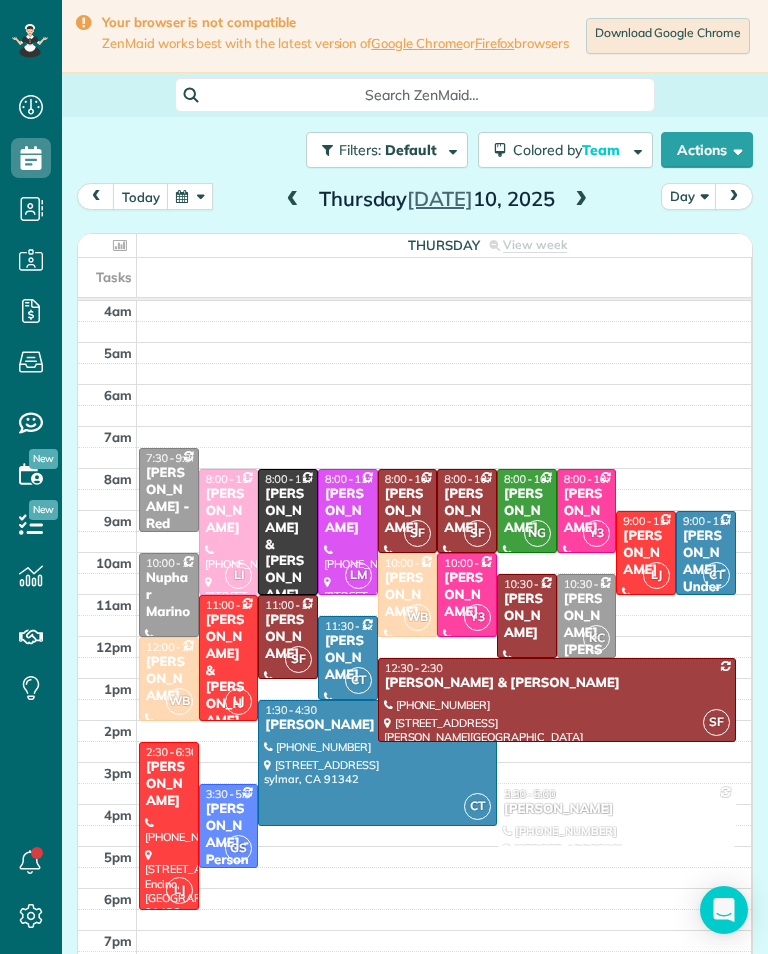 click at bounding box center (293, 200) 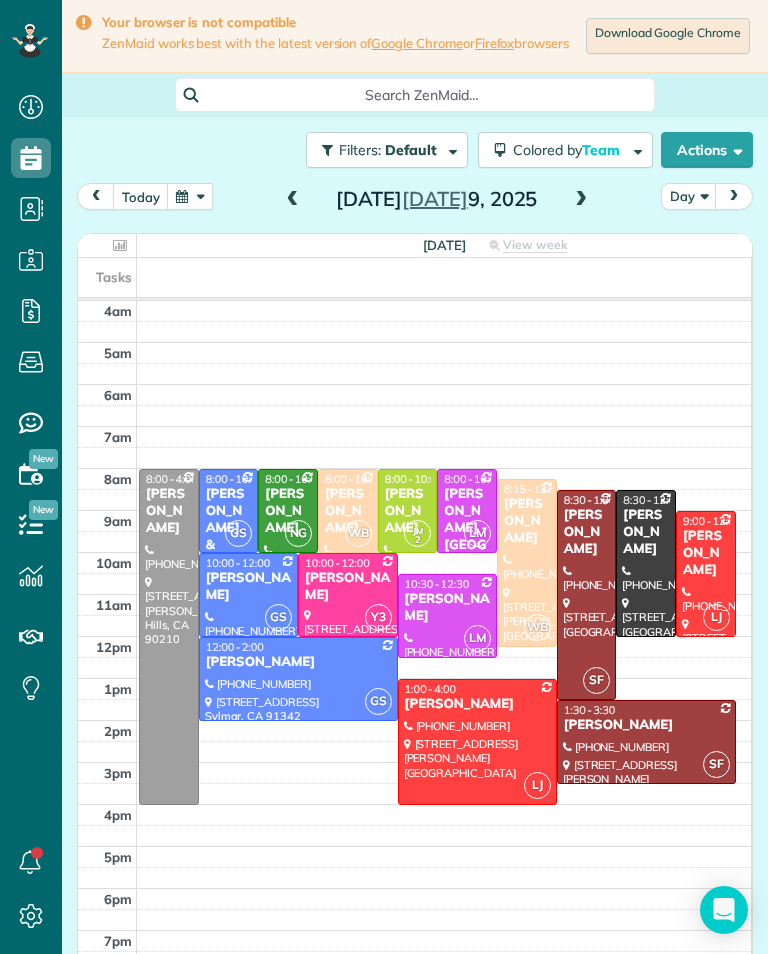 click on "Filters:   Default
|  3 appointments hidden
Colored by  Team
Color by Cleaner
Color by Team
Color by Status
Color by Recurrence
Color by Paid/Unpaid
Filters  Default
Schedule Changes
Actions
Create Appointment
Create Task
Clock In/Out
Send Work Orders
Print Route Sheets
[DATE] Emails/Texts
View Metrics" at bounding box center [415, 150] 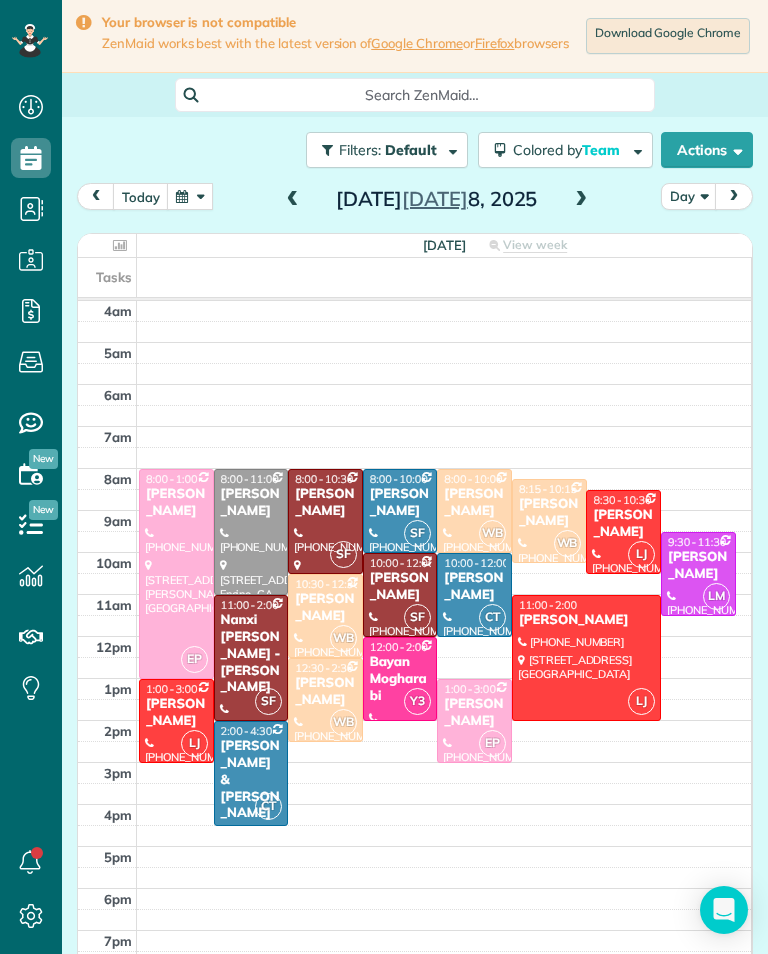 click at bounding box center (293, 200) 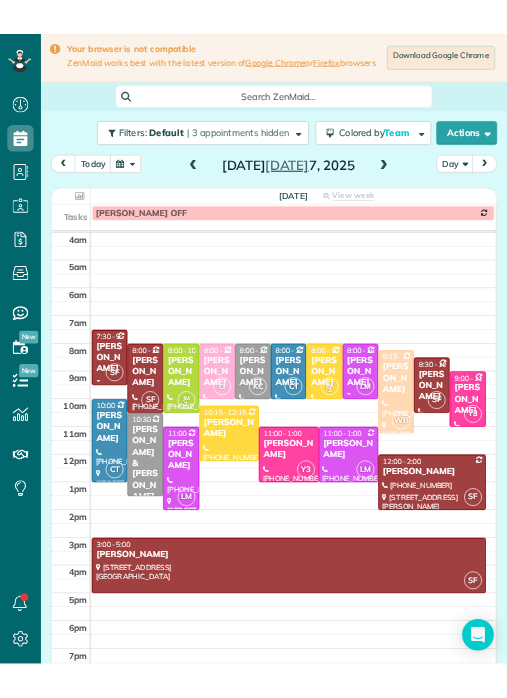 scroll, scrollTop: 985, scrollLeft: 62, axis: both 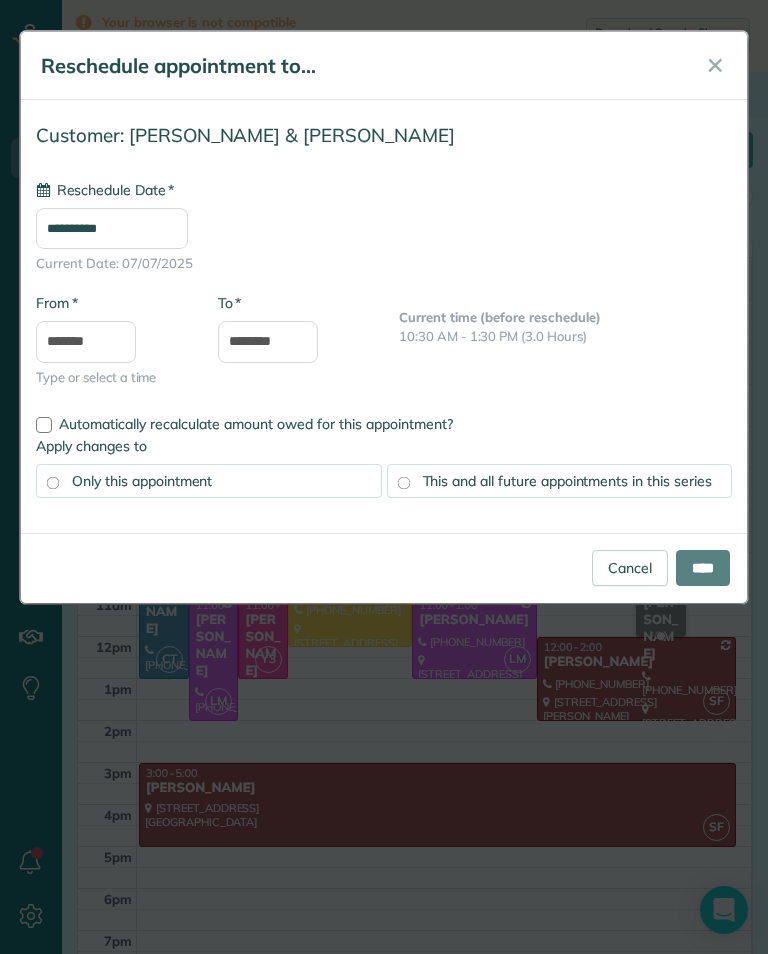 type on "**********" 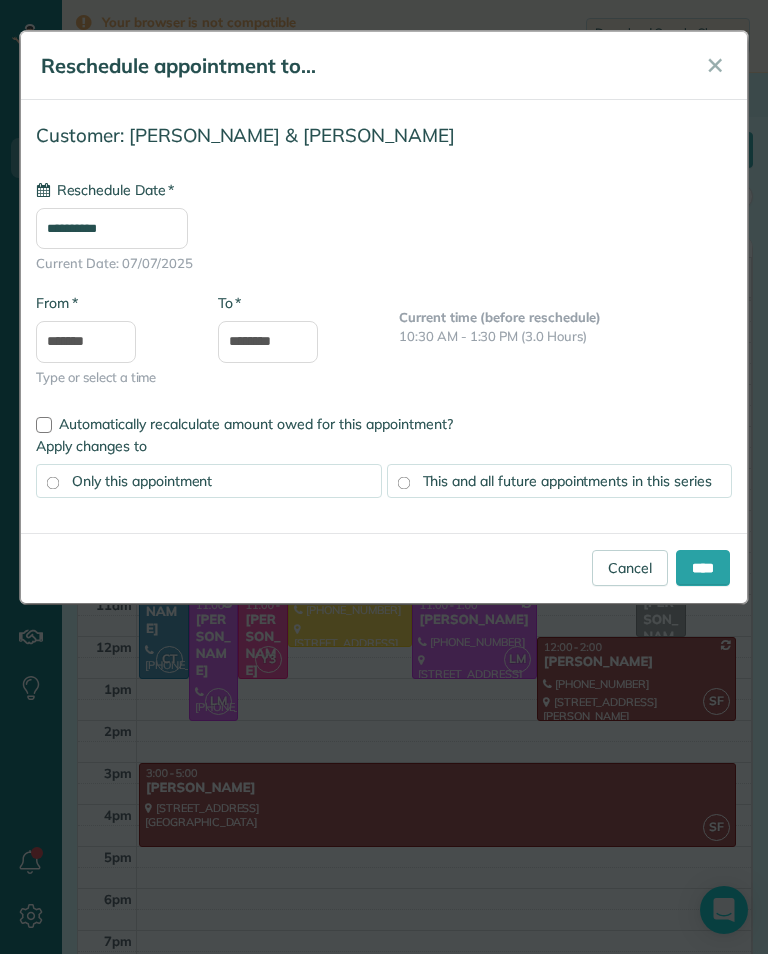 click on "****" at bounding box center [703, 568] 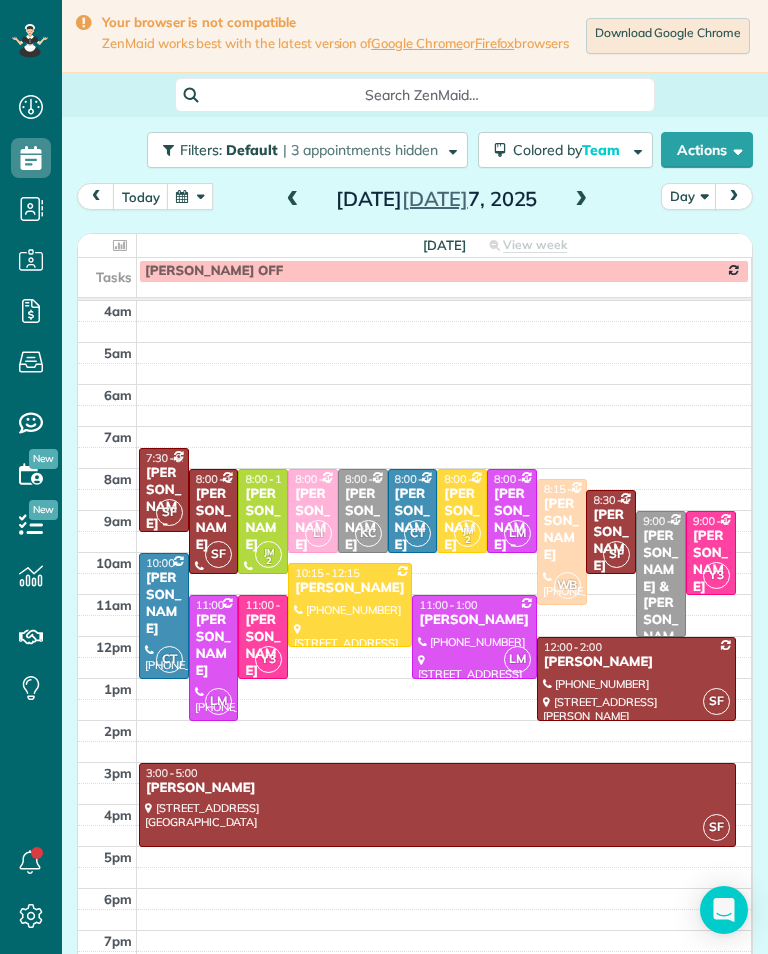 scroll, scrollTop: 985, scrollLeft: 62, axis: both 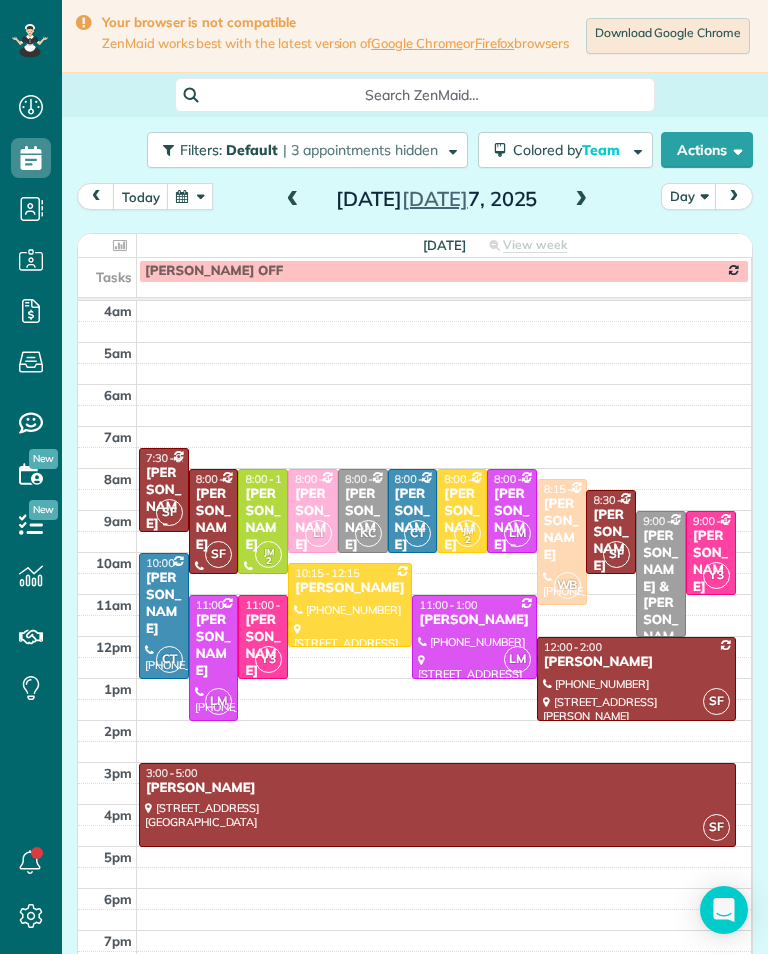 click at bounding box center (293, 200) 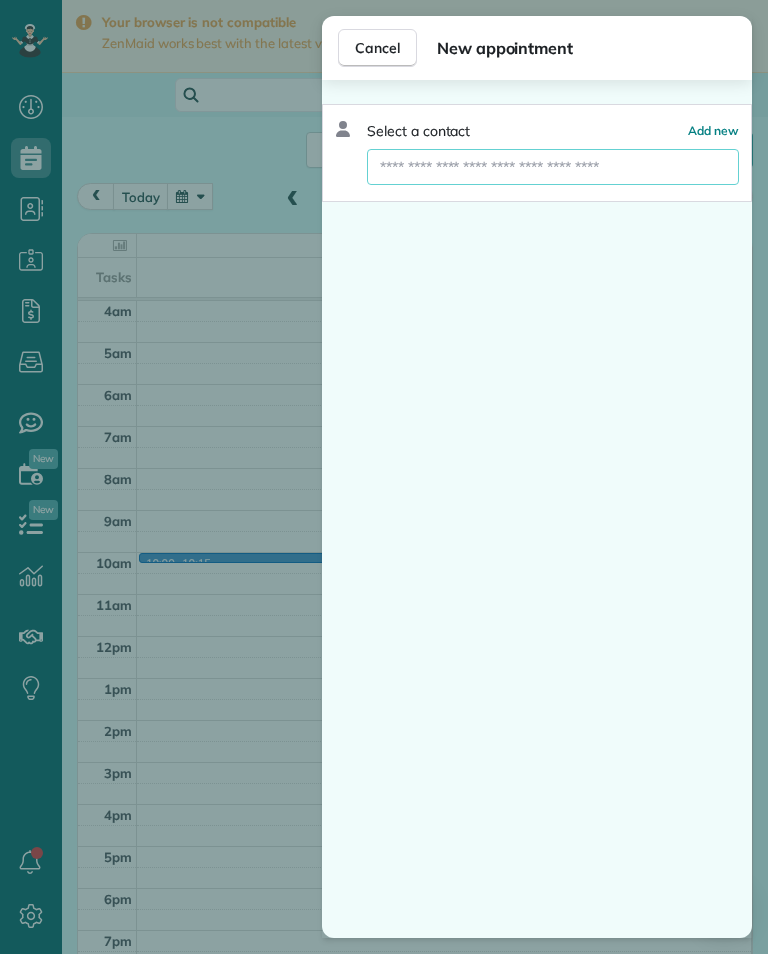 click at bounding box center (553, 167) 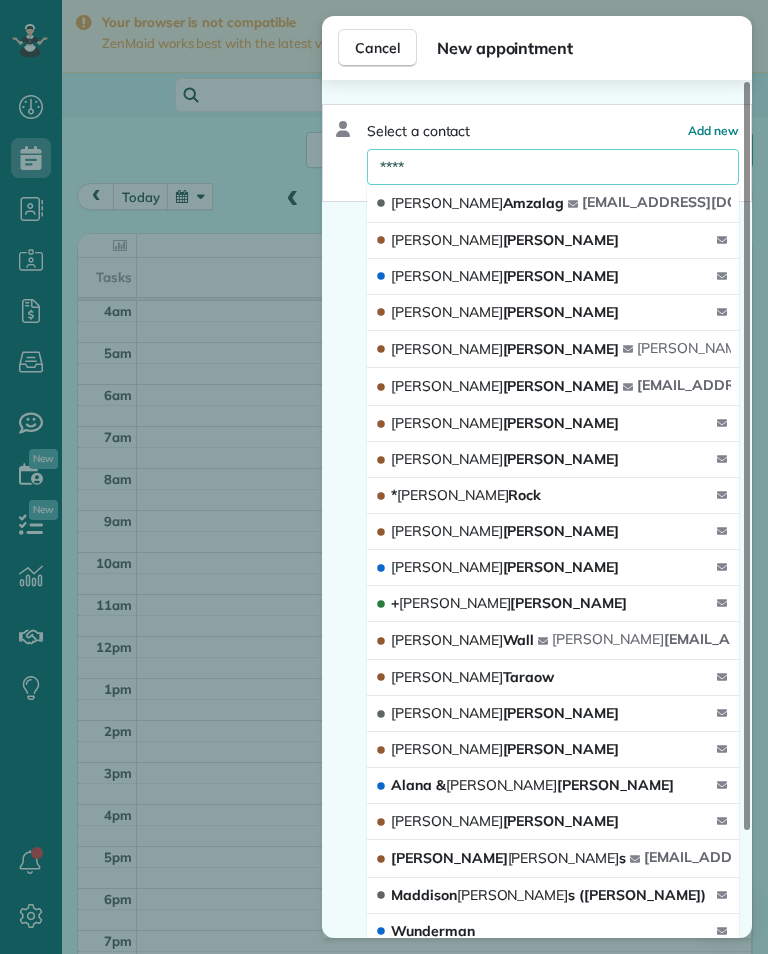 type on "******" 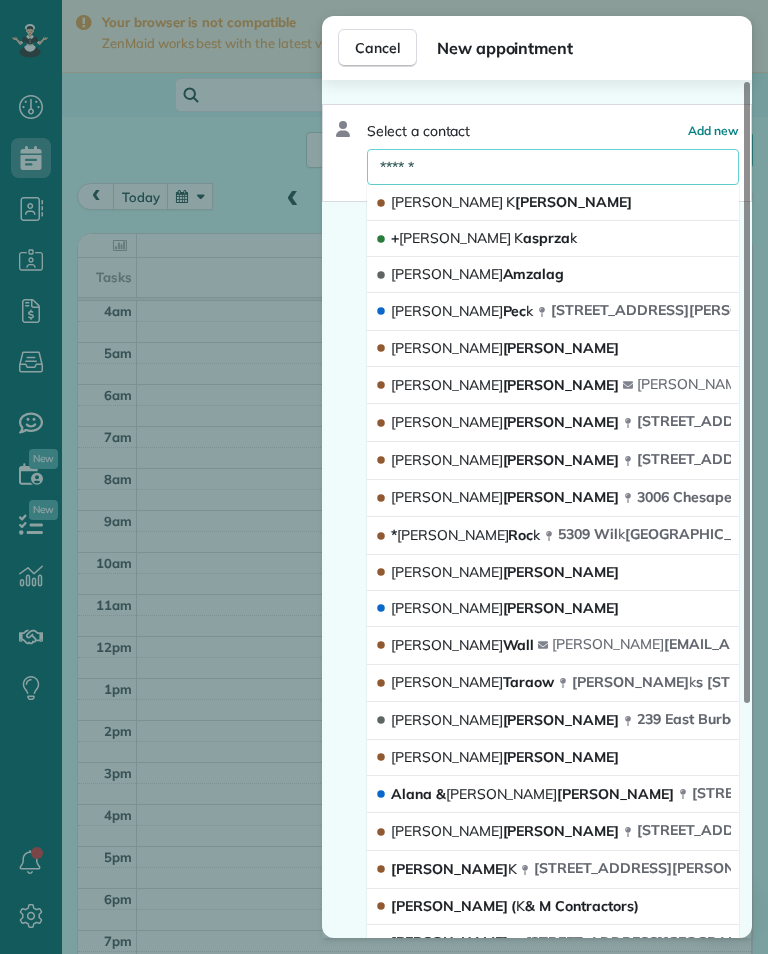 click on "+  [PERSON_NAME] k" at bounding box center (553, 239) 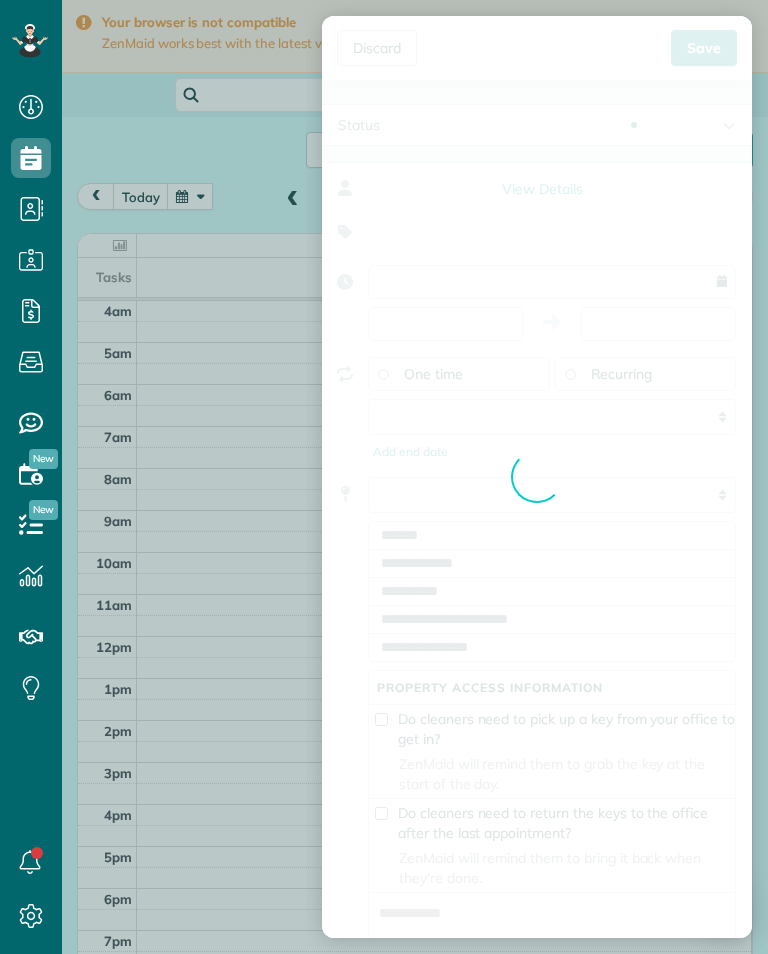 type on "**********" 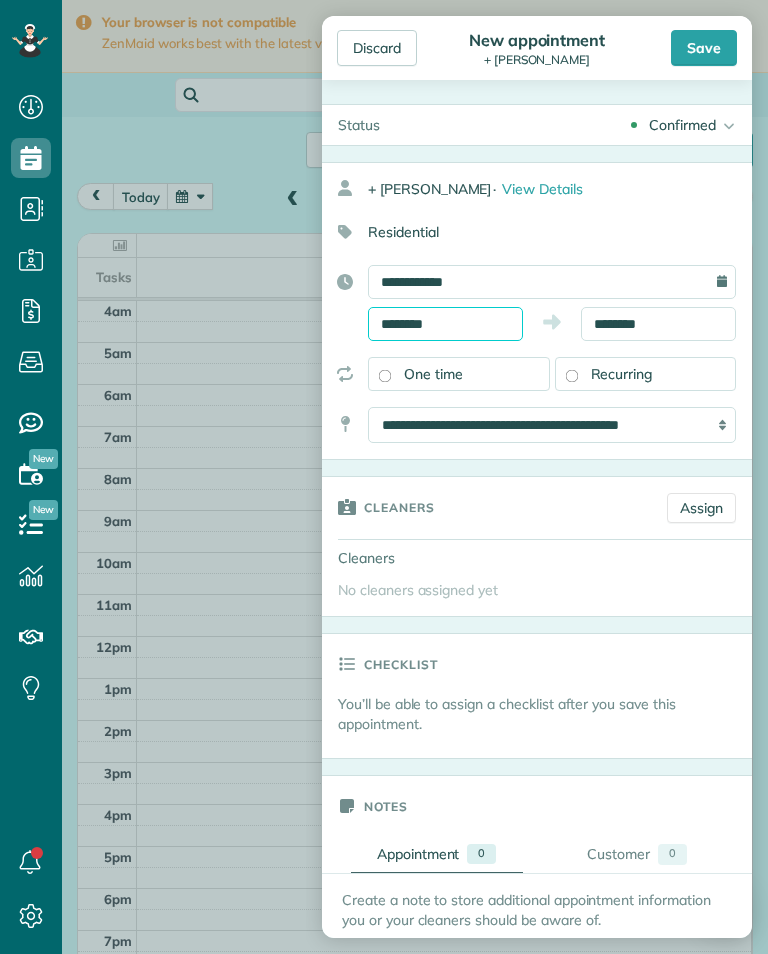 click on "********" at bounding box center (445, 324) 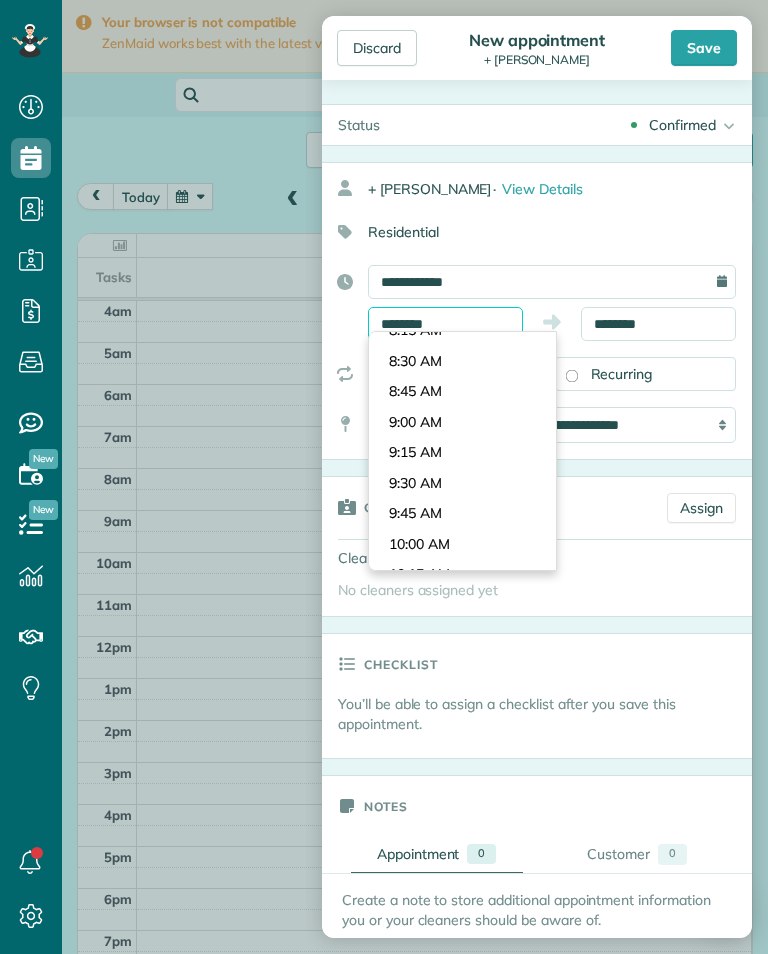 scroll, scrollTop: 977, scrollLeft: 0, axis: vertical 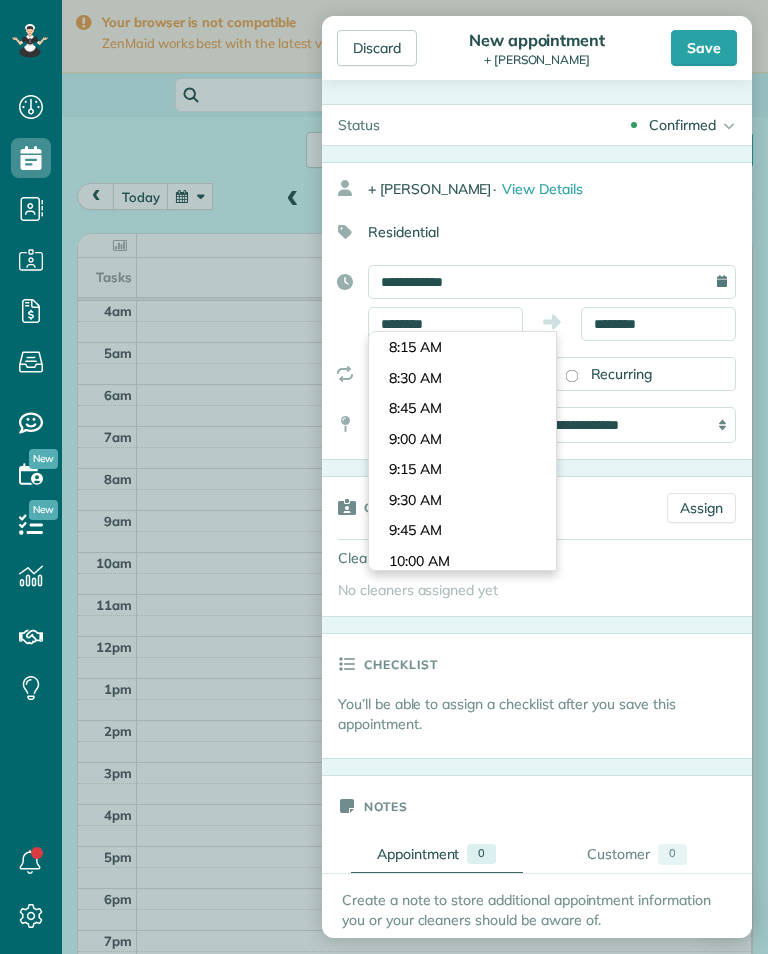 click on "Dashboard
Scheduling
Calendar View
List View
Dispatch View - Weekly scheduling (Beta)" at bounding box center [384, 477] 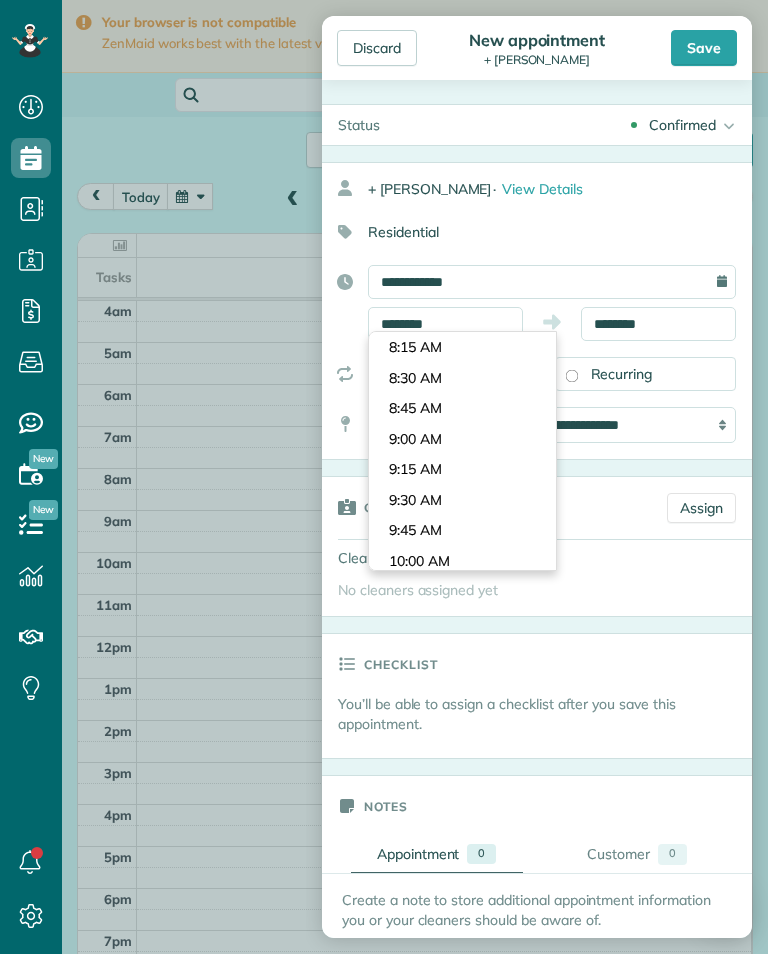 type on "*******" 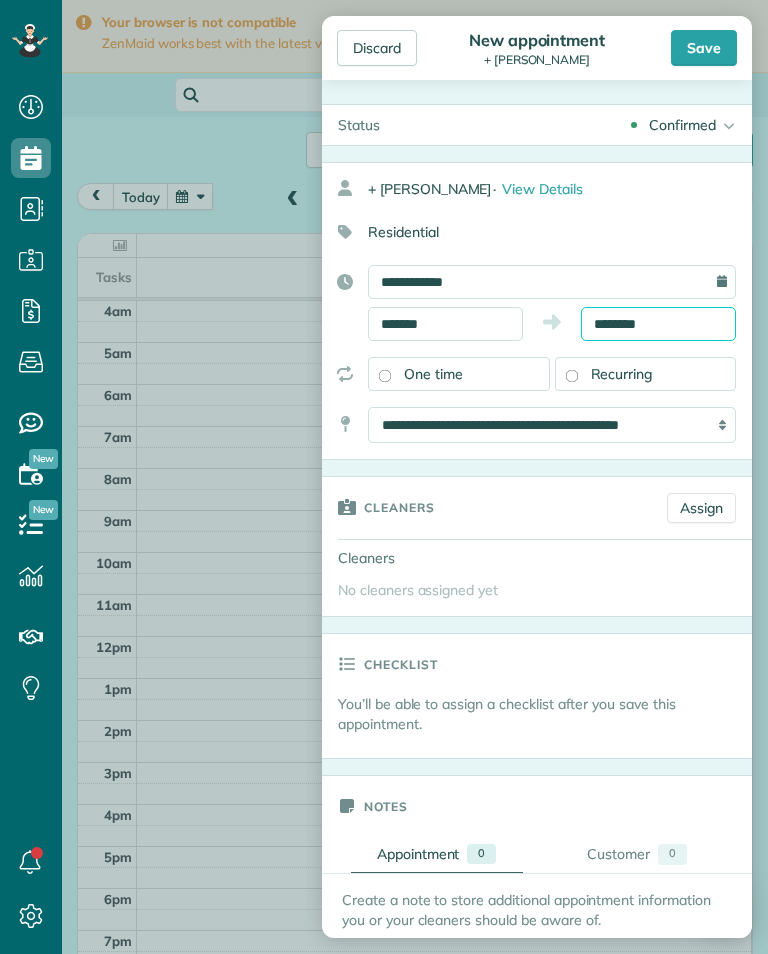click on "********" at bounding box center [658, 324] 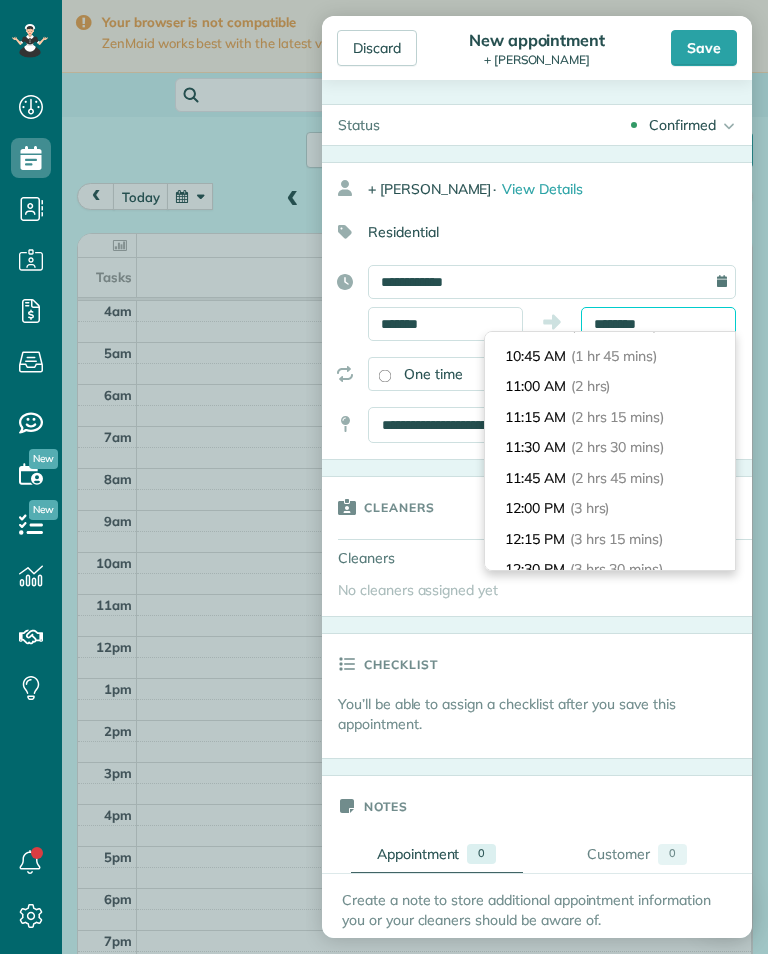 scroll, scrollTop: 207, scrollLeft: 0, axis: vertical 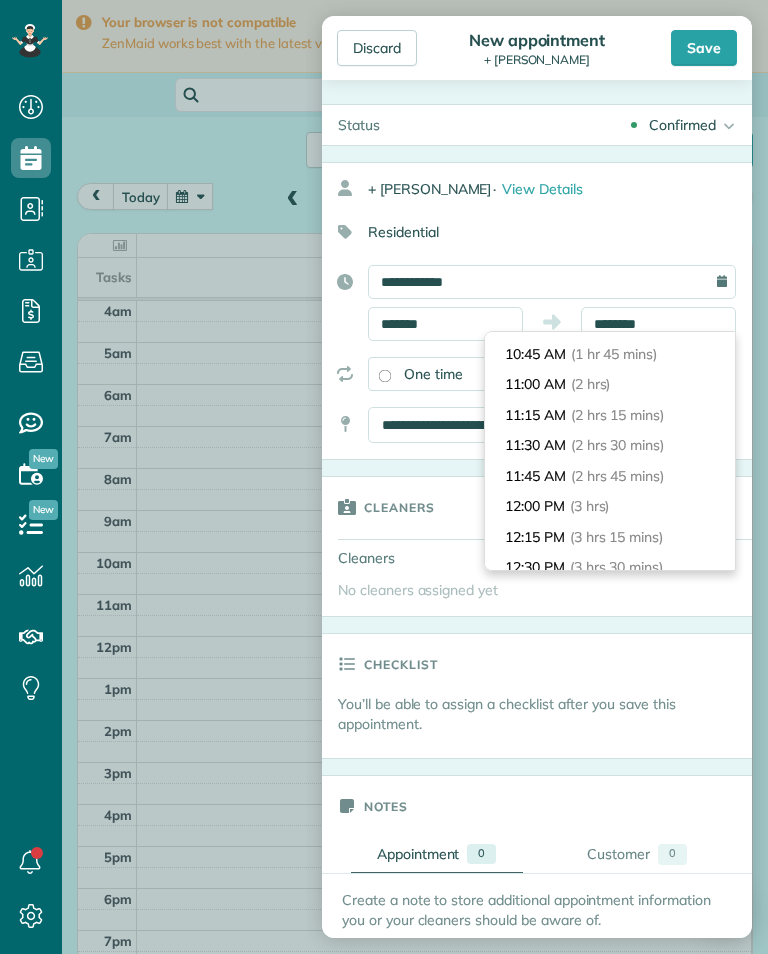 click on "11:00 AM  (2 hrs)" at bounding box center [610, 384] 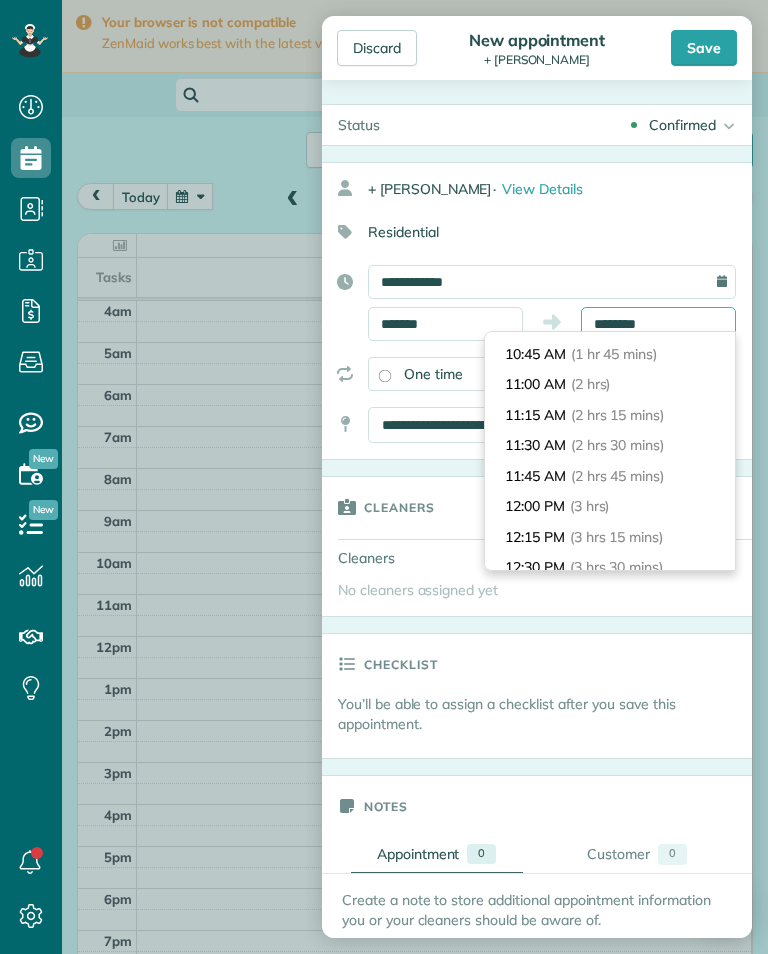 type on "********" 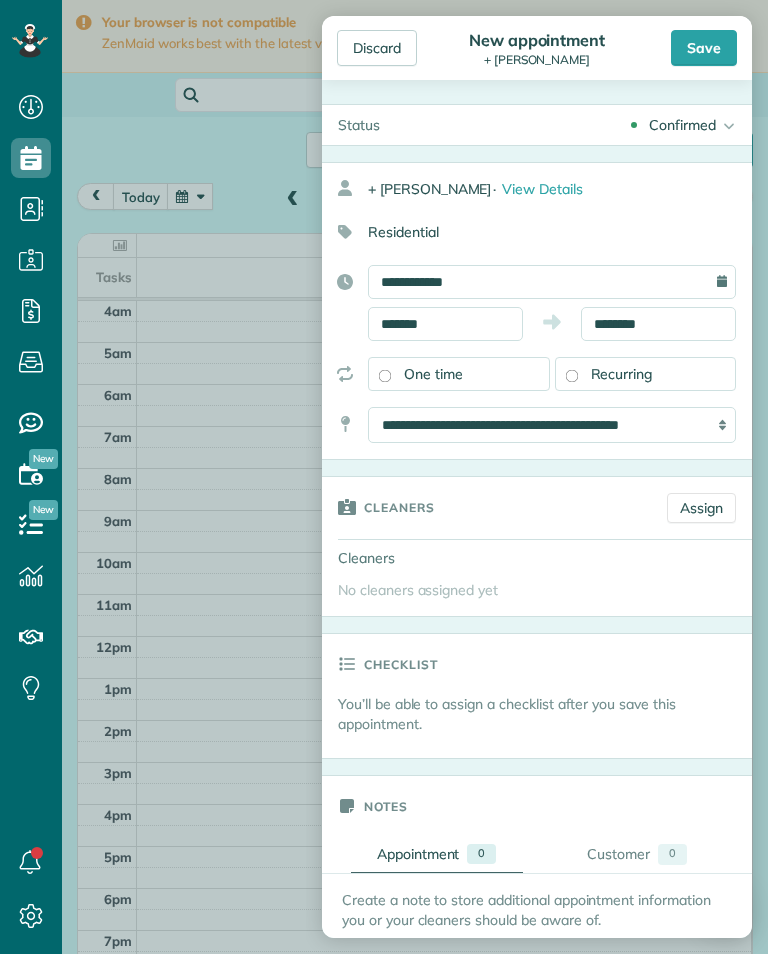 click on "Assign" at bounding box center [701, 508] 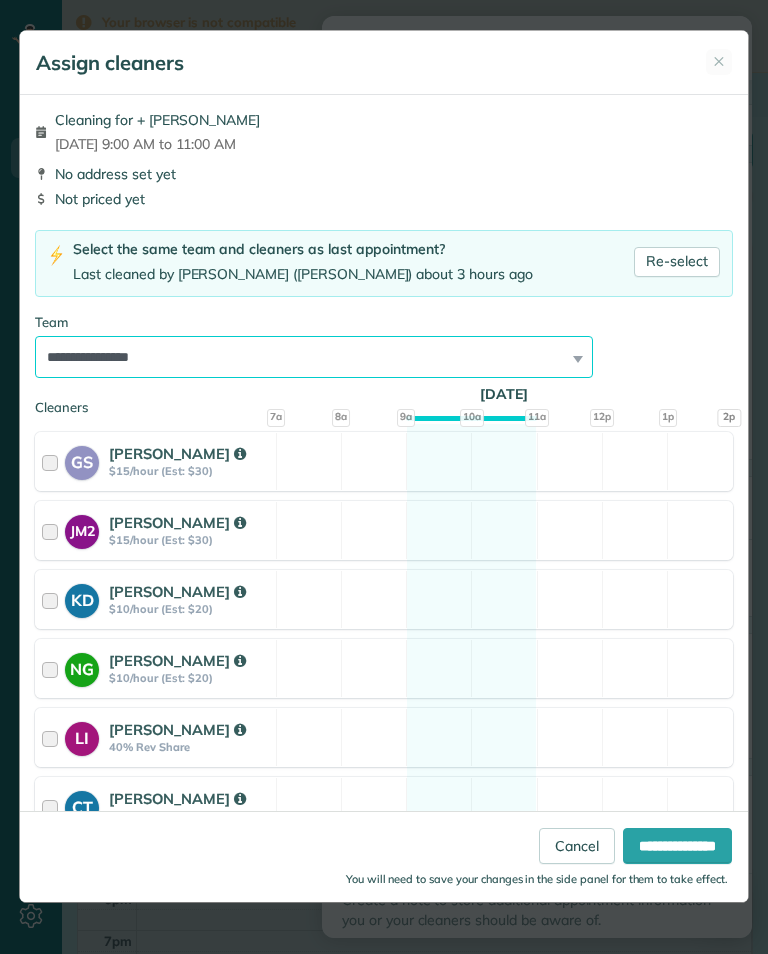 click on "**********" at bounding box center (314, 357) 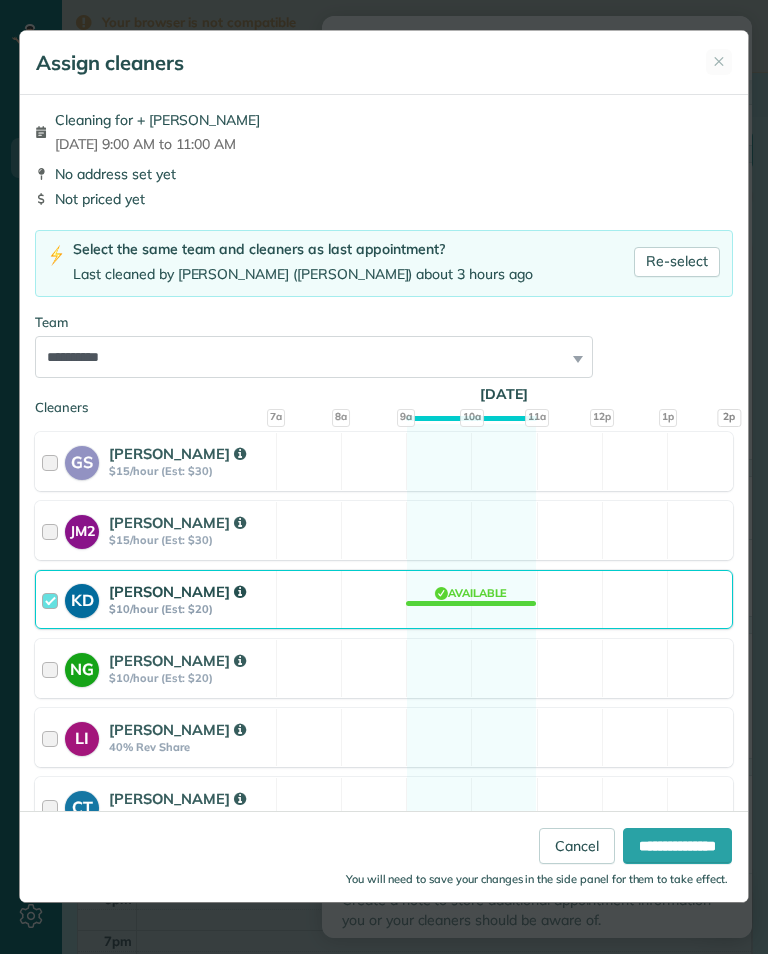 click on "**********" at bounding box center [677, 846] 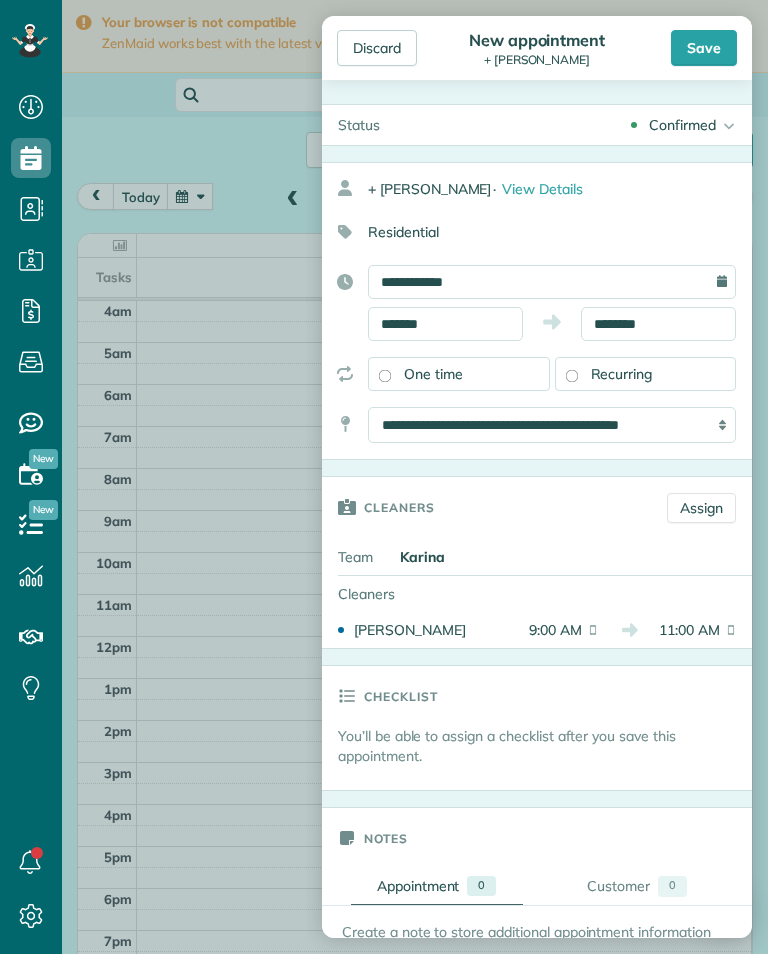 click on "Save" at bounding box center (704, 48) 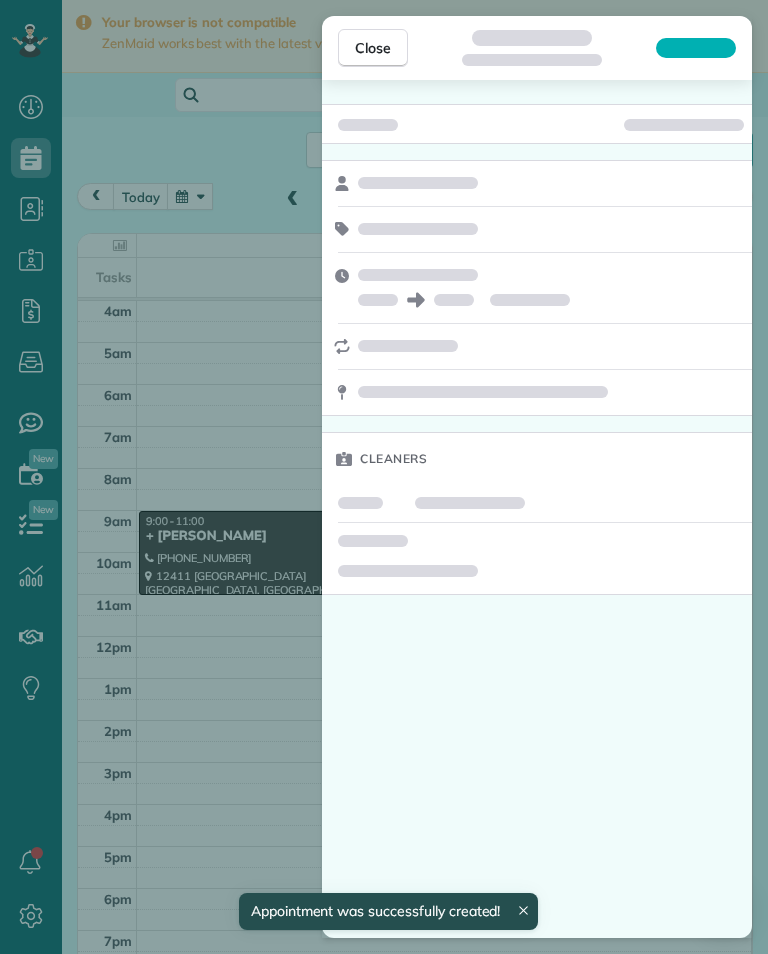 click on "Close   Cleaners" at bounding box center [384, 477] 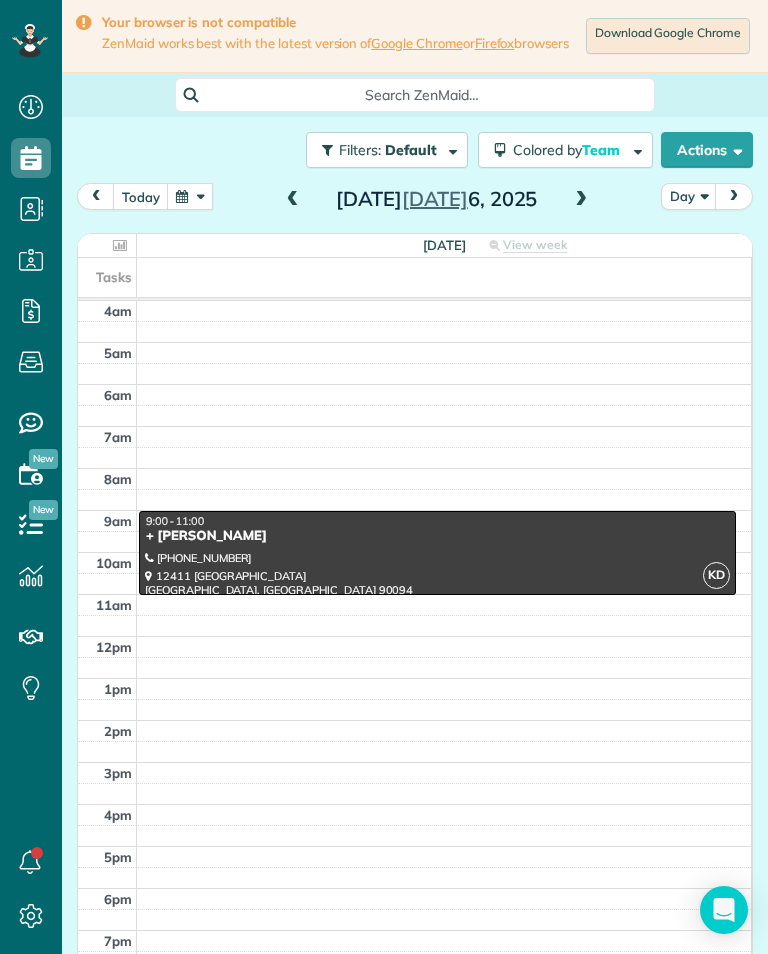 scroll, scrollTop: 985, scrollLeft: 62, axis: both 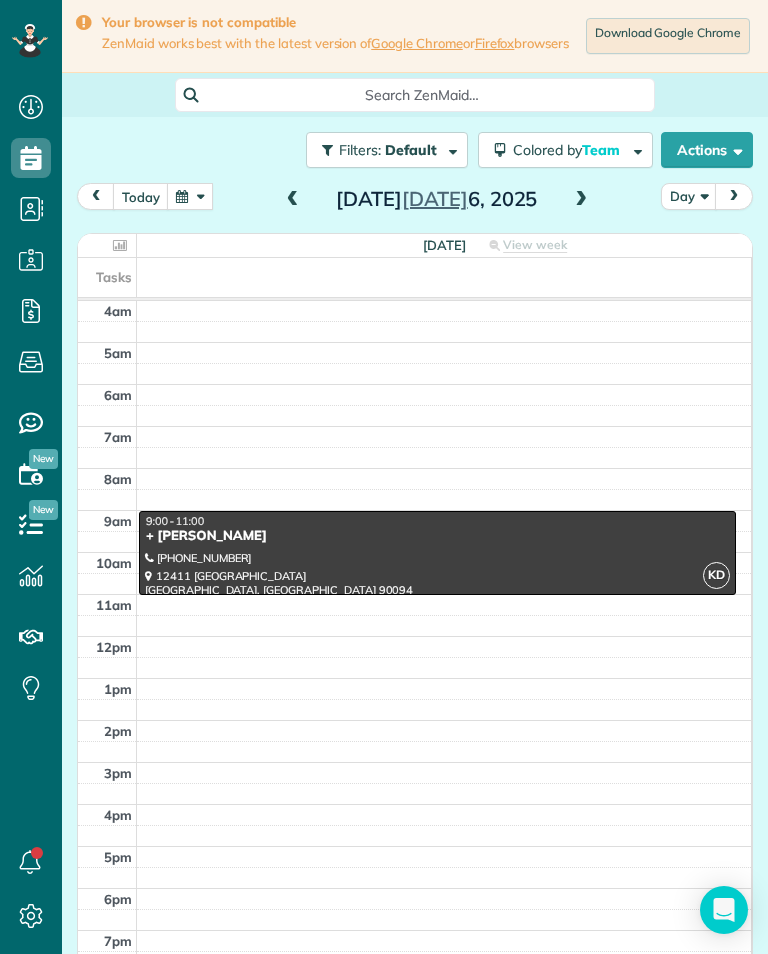 click at bounding box center (293, 200) 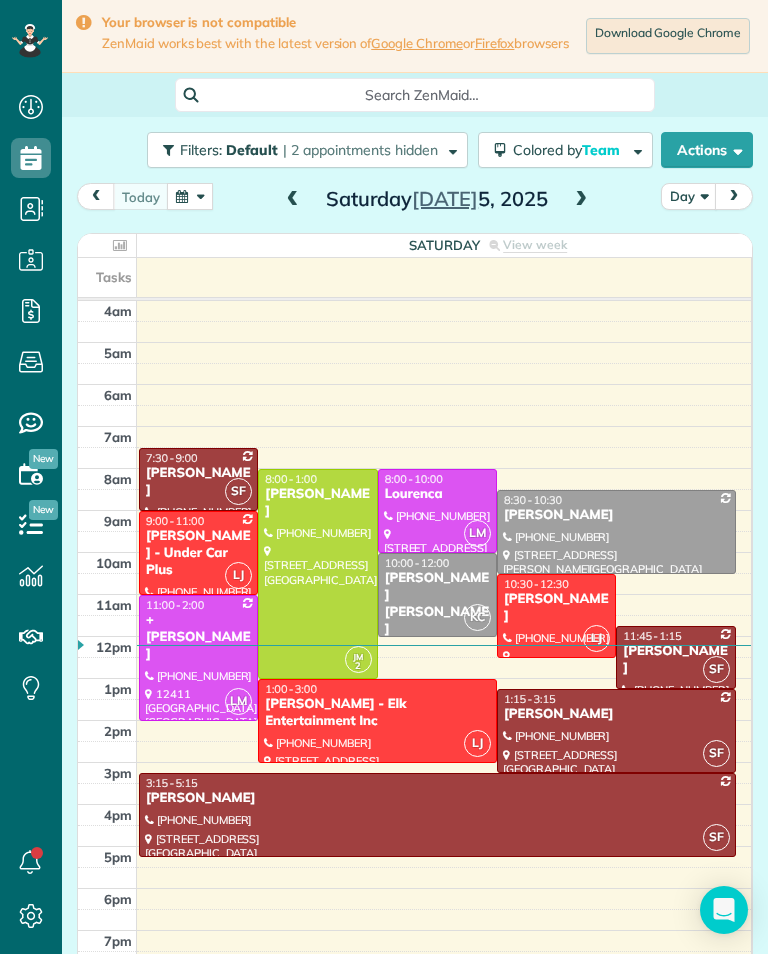 click at bounding box center [198, 658] 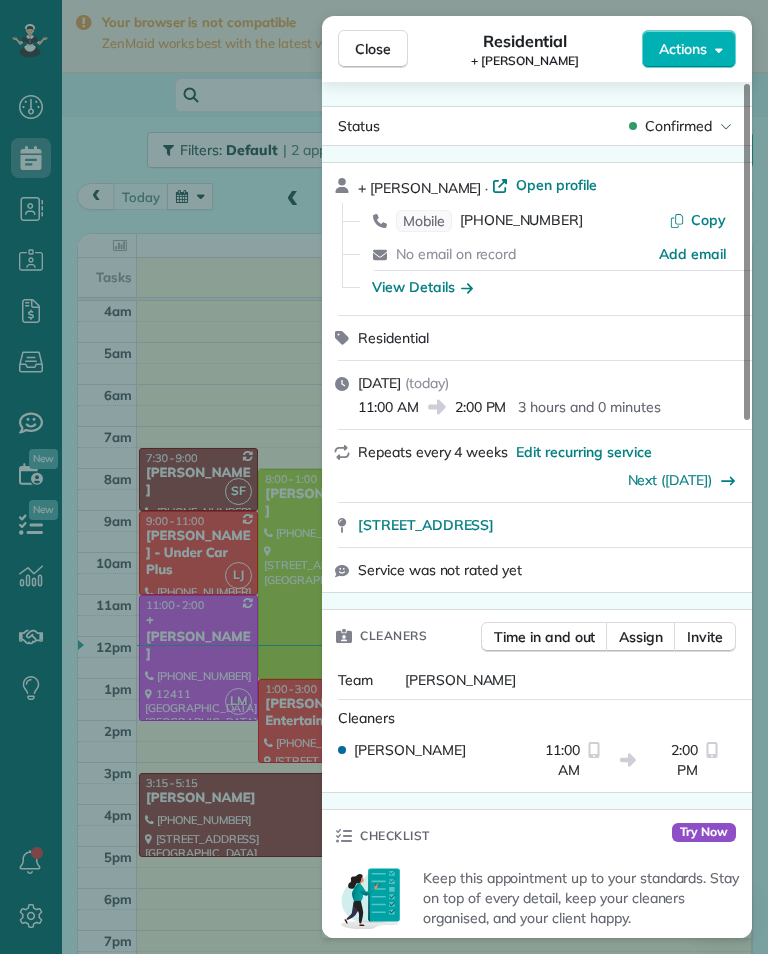 click on "Close Residential + [PERSON_NAME] Actions Status Confirmed + [PERSON_NAME] · Open profile Mobile [PHONE_NUMBER] Copy No email on record Add email View Details Residential [DATE] ( [DATE] ) 11:00 AM 2:00 PM 3 hours and 0 minutes Repeats every 4 weeks Edit recurring service Next ([DATE]) [STREET_ADDRESS] Service was not rated yet Cleaners Time in and out Assign Invite Team [PERSON_NAME] Cleaners [PERSON_NAME]   11:00 AM 2:00 PM Checklist Try Now Keep this appointment up to your standards. Stay on top of every detail, keep your cleaners organised, and your client happy. Assign a checklist Watch a 5 min demo Billing Billing actions Price $0.00 Overcharge $0.00 Discount $0.00 Coupon discount - Primary tax - Secondary tax - Total appointment price $0.00 Tips collected New feature! $0.00 [PERSON_NAME] as paid Total including tip $0.00 Get paid online in no-time! Send an invoice and reward your cleaners with tips Charge customer credit card Appointment custom fields Key # - 0" at bounding box center [384, 477] 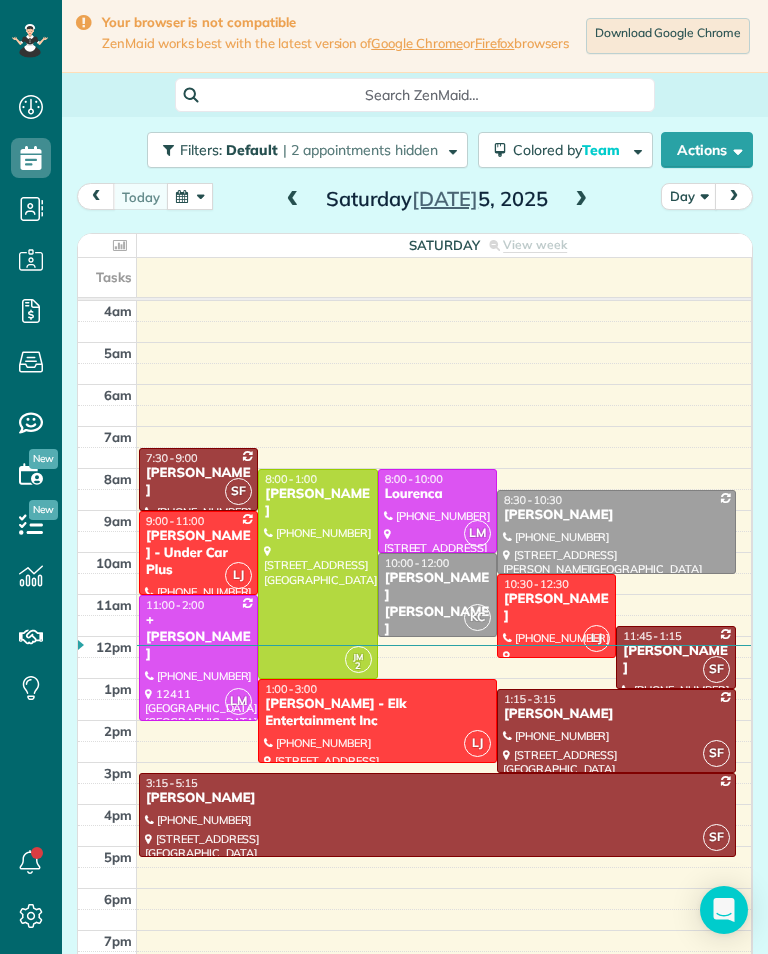 click at bounding box center (581, 200) 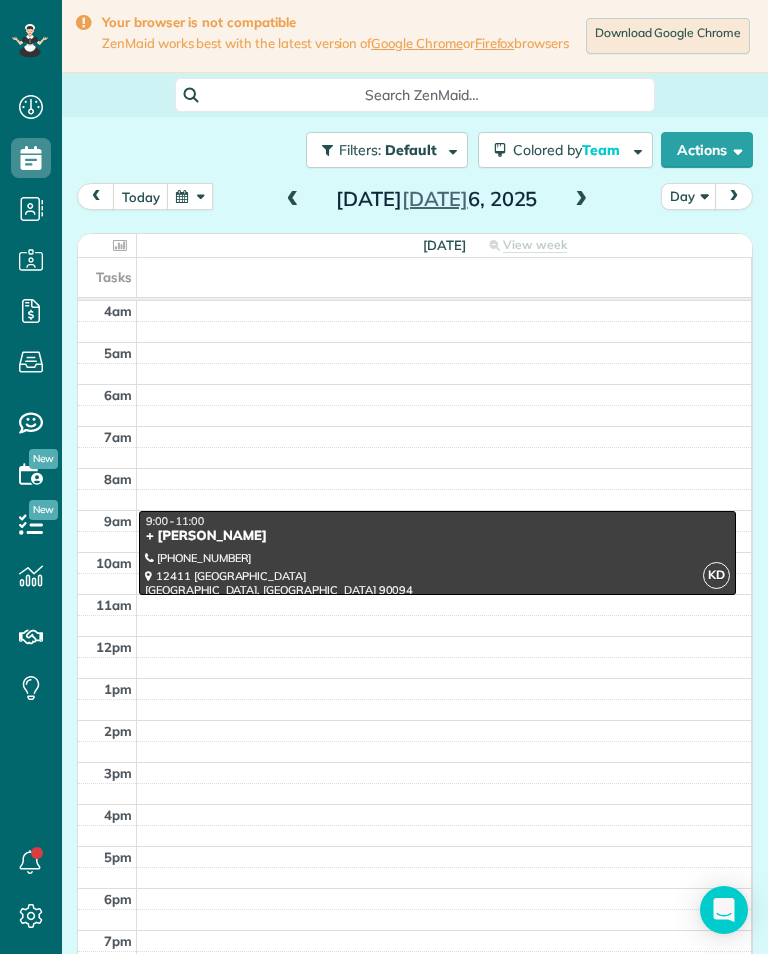 click at bounding box center (293, 200) 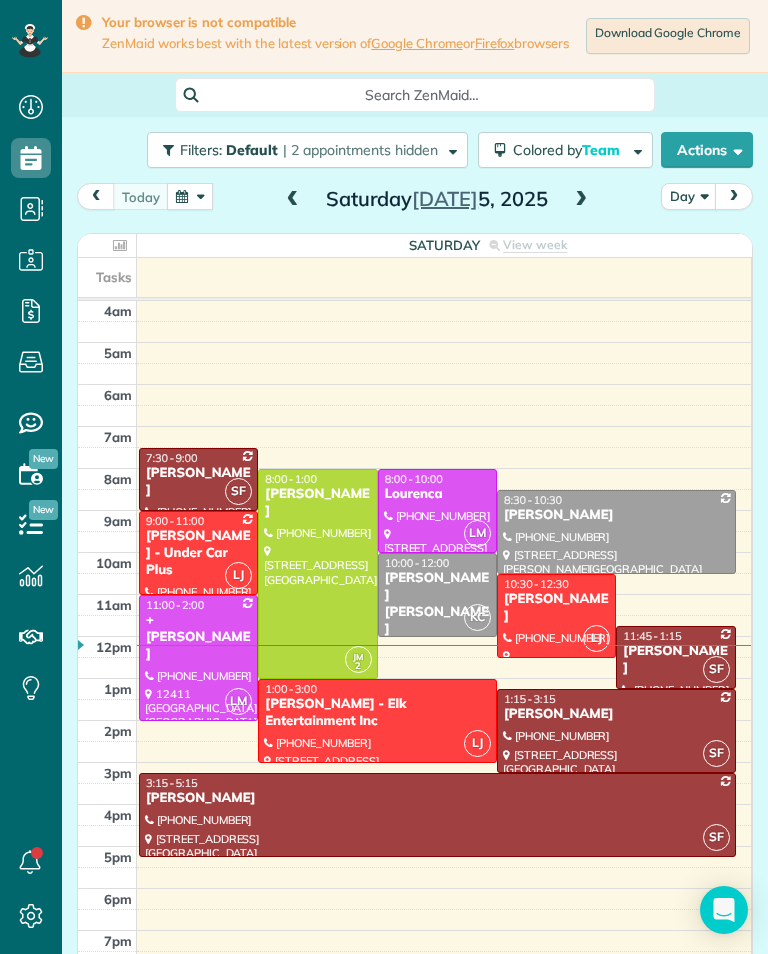 click on "+ [PERSON_NAME]" at bounding box center [198, 637] 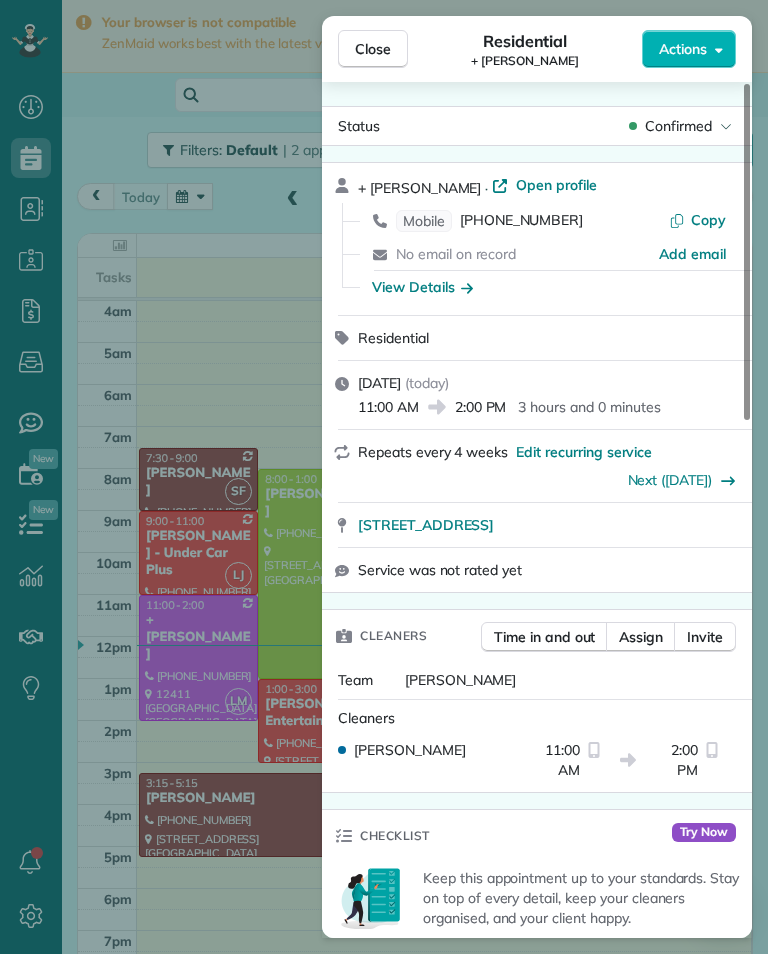 click on "Close Residential + [PERSON_NAME] Actions Status Confirmed + [PERSON_NAME] · Open profile Mobile [PHONE_NUMBER] Copy No email on record Add email View Details Residential [DATE] ( [DATE] ) 11:00 AM 2:00 PM 3 hours and 0 minutes Repeats every 4 weeks Edit recurring service Next ([DATE]) [STREET_ADDRESS] Service was not rated yet Cleaners Time in and out Assign Invite Team [PERSON_NAME] Cleaners [PERSON_NAME]   11:00 AM 2:00 PM Checklist Try Now Keep this appointment up to your standards. Stay on top of every detail, keep your cleaners organised, and your client happy. Assign a checklist Watch a 5 min demo Billing Billing actions Price $0.00 Overcharge $0.00 Discount $0.00 Coupon discount - Primary tax - Secondary tax - Total appointment price $0.00 Tips collected New feature! $0.00 [PERSON_NAME] as paid Total including tip $0.00 Get paid online in no-time! Send an invoice and reward your cleaners with tips Charge customer credit card Appointment custom fields Key # - 0" at bounding box center [384, 477] 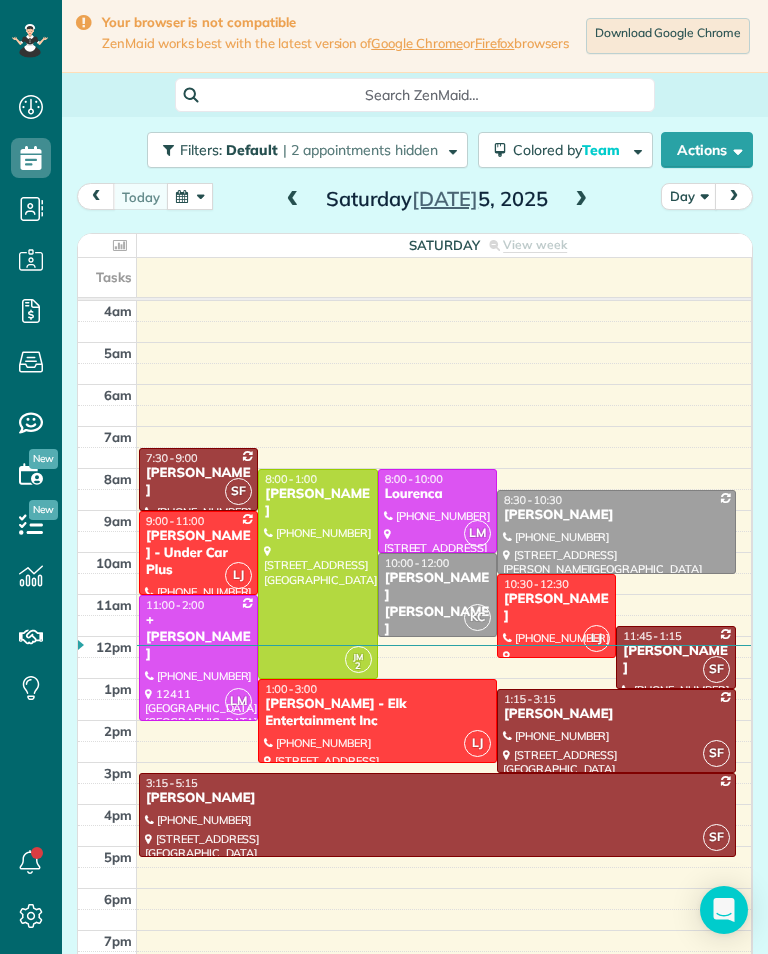 click on "[DATE]" at bounding box center (437, 199) 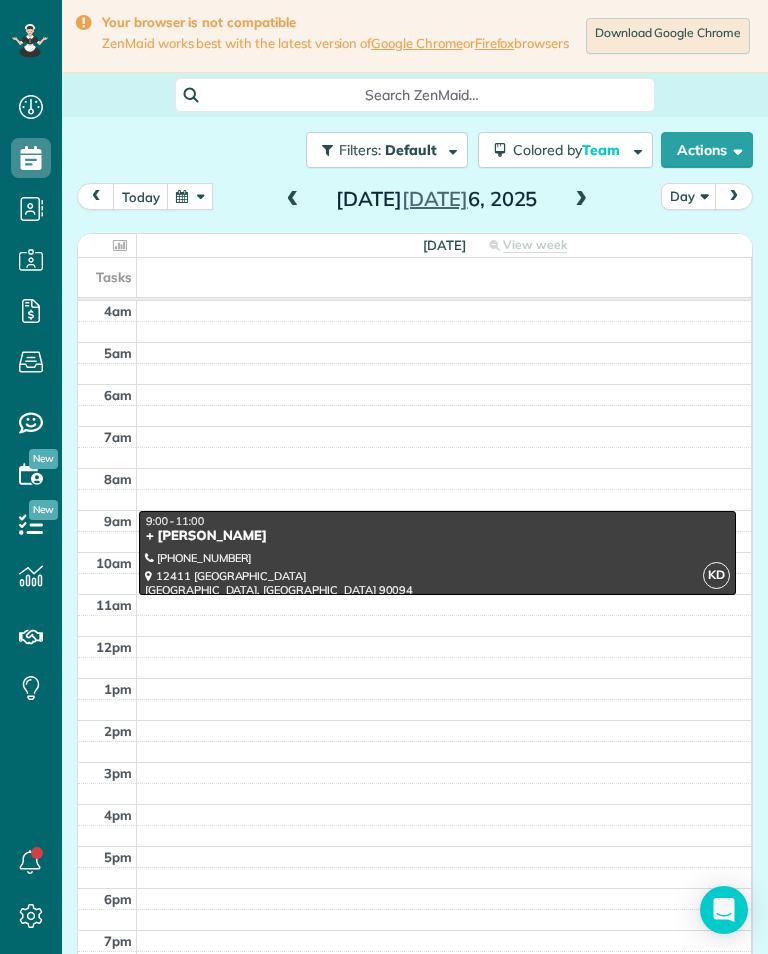 click on "+ [PERSON_NAME]" at bounding box center (437, 536) 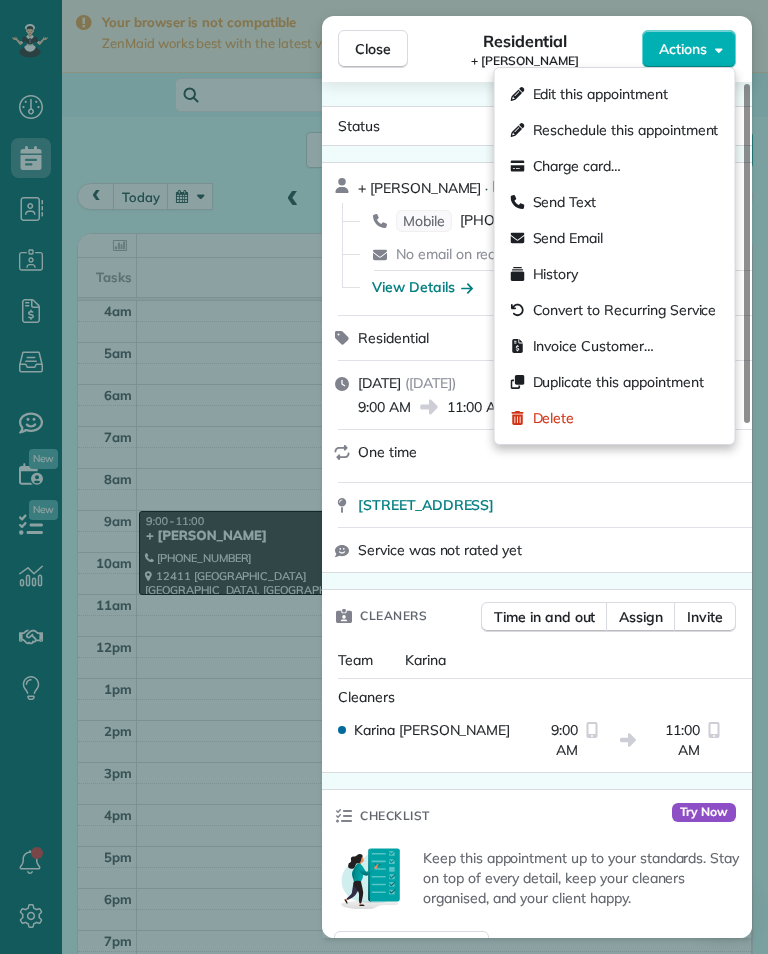 click on "Edit this appointment" at bounding box center (615, 94) 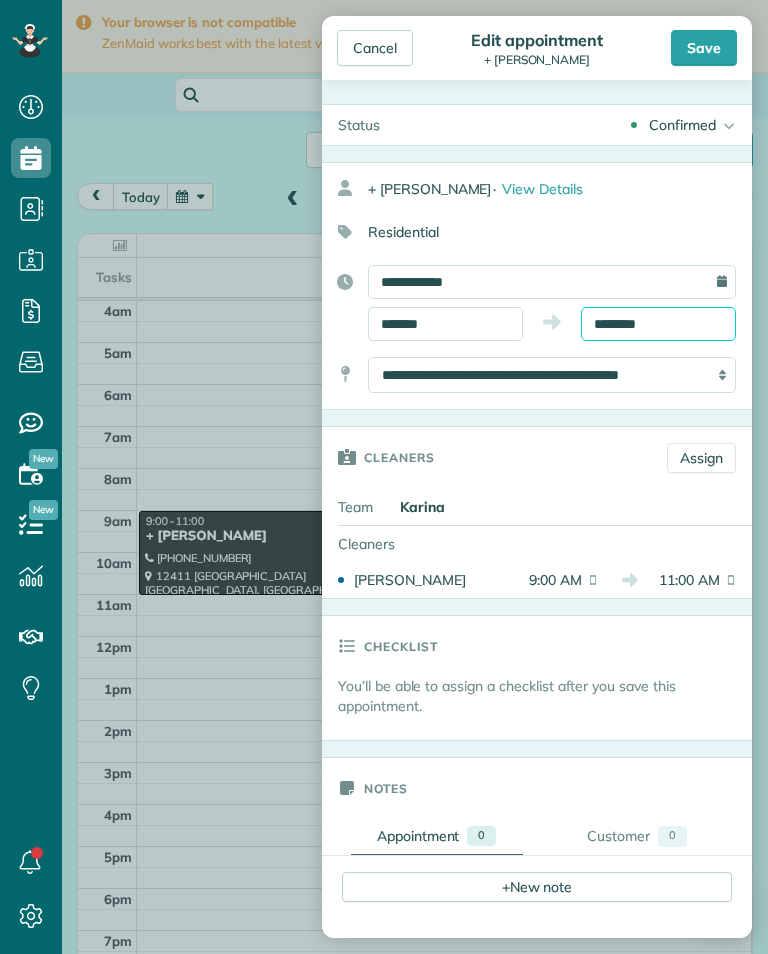 click on "********" at bounding box center [658, 324] 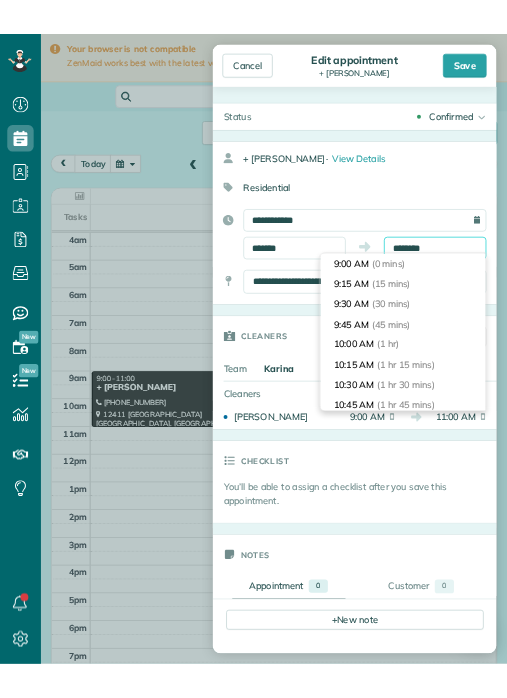scroll, scrollTop: 210, scrollLeft: 0, axis: vertical 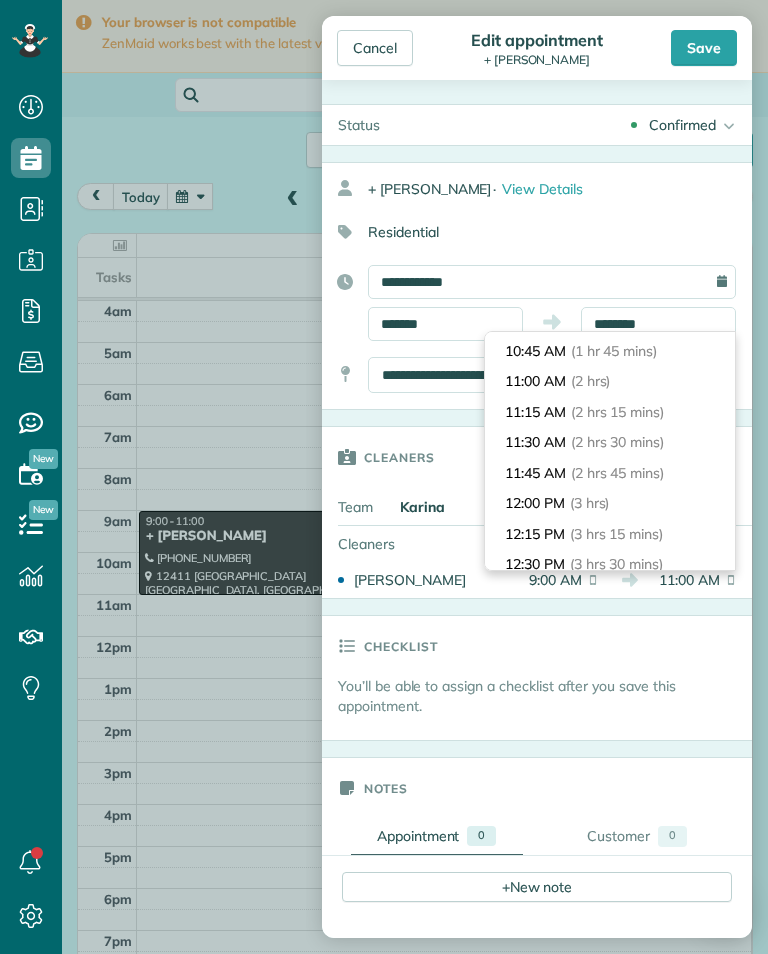 click on "12:00 PM  (3 hrs)" at bounding box center [610, 503] 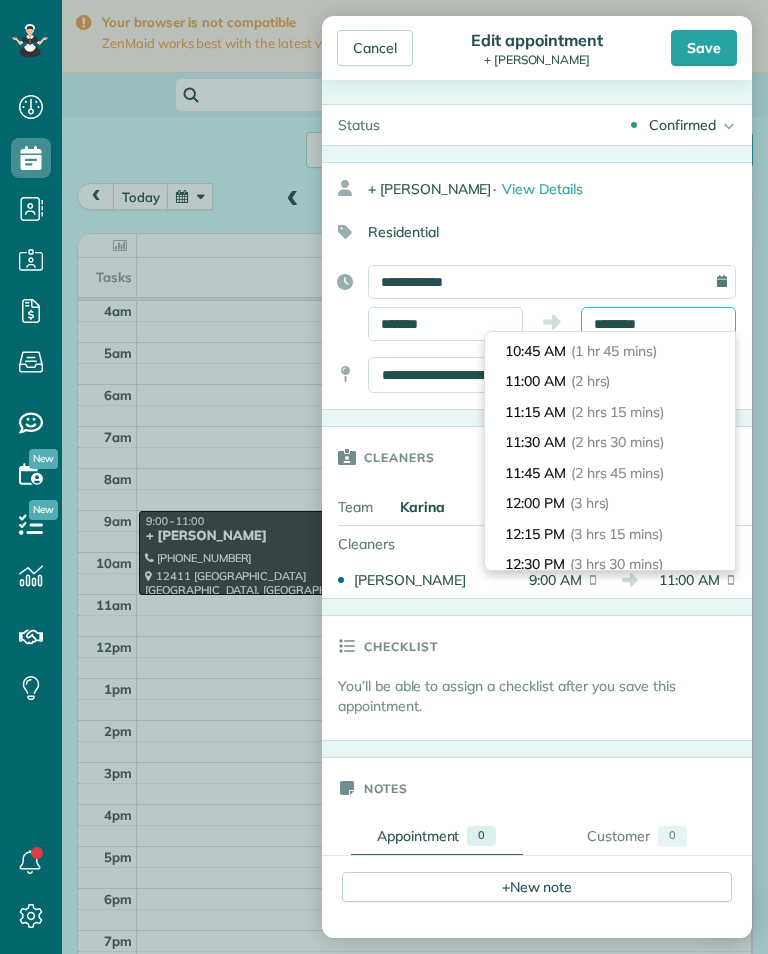 type on "********" 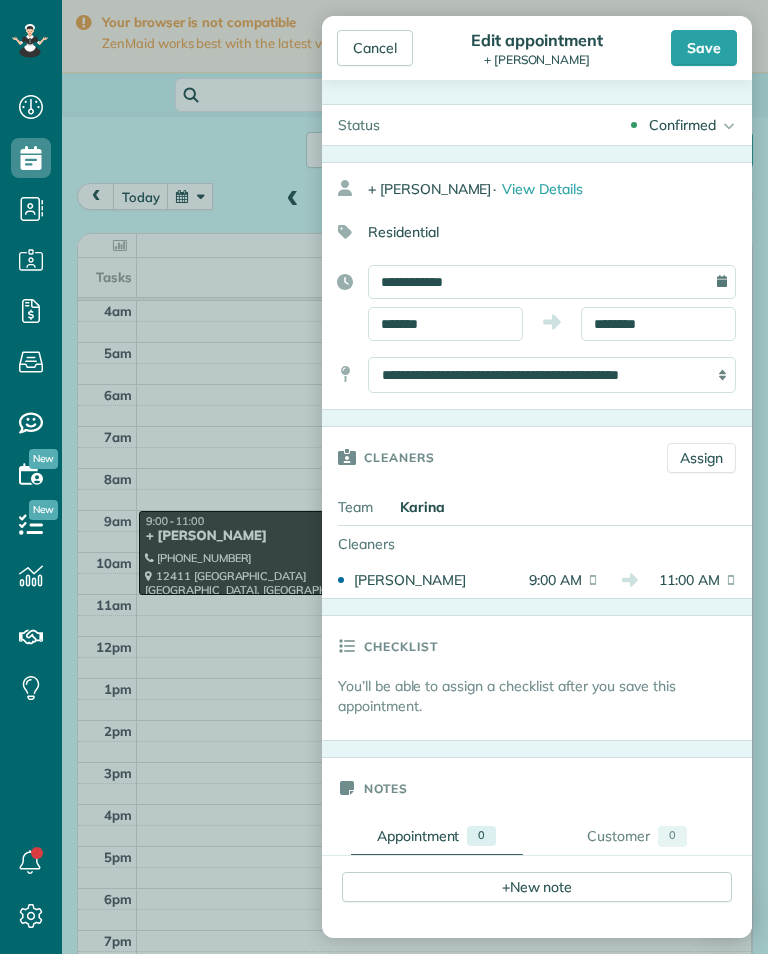 click on "Save" at bounding box center (704, 48) 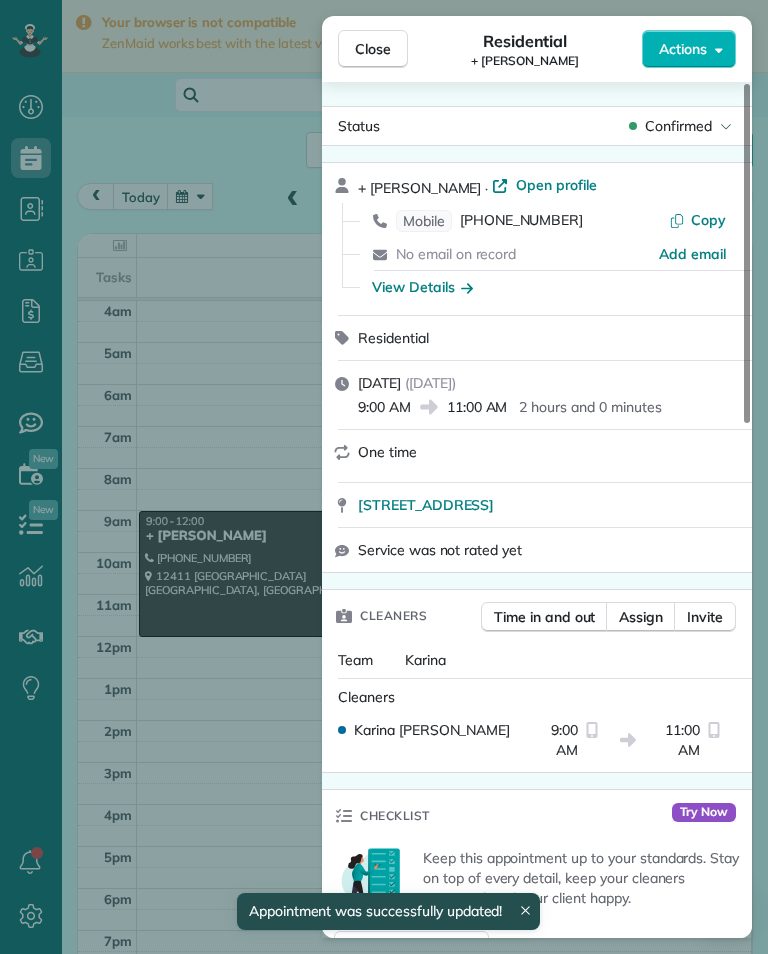 click on "Close Residential + [PERSON_NAME] Actions Status Confirmed + [PERSON_NAME] · Open profile Mobile [PHONE_NUMBER] Copy No email on record Add email View Details Residential [DATE] ( [DATE] ) 9:00 AM 11:00 AM 2 hours and 0 minutes One time [STREET_ADDRESS] Service was not rated yet Cleaners Time in and out Assign Invite Team Karina Cleaners [PERSON_NAME] 9:00 AM 11:00 AM Checklist Try Now Keep this appointment up to your standards. Stay on top of every detail, keep your cleaners organised, and your client happy. Assign a checklist Watch a 5 min demo Billing Billing actions Price $0.00 Overcharge $0.00 Discount $0.00 Coupon discount - Primary tax - Secondary tax - Total appointment price $0.00 Tips collected New feature! $0.00 [PERSON_NAME] as paid Total including tip $0.00 Get paid online in no-time! Send an invoice and reward your cleaners with tips Charge customer credit card Appointment custom fields Key # - Work items No work items to display Notes Appointment 0 0" at bounding box center [384, 477] 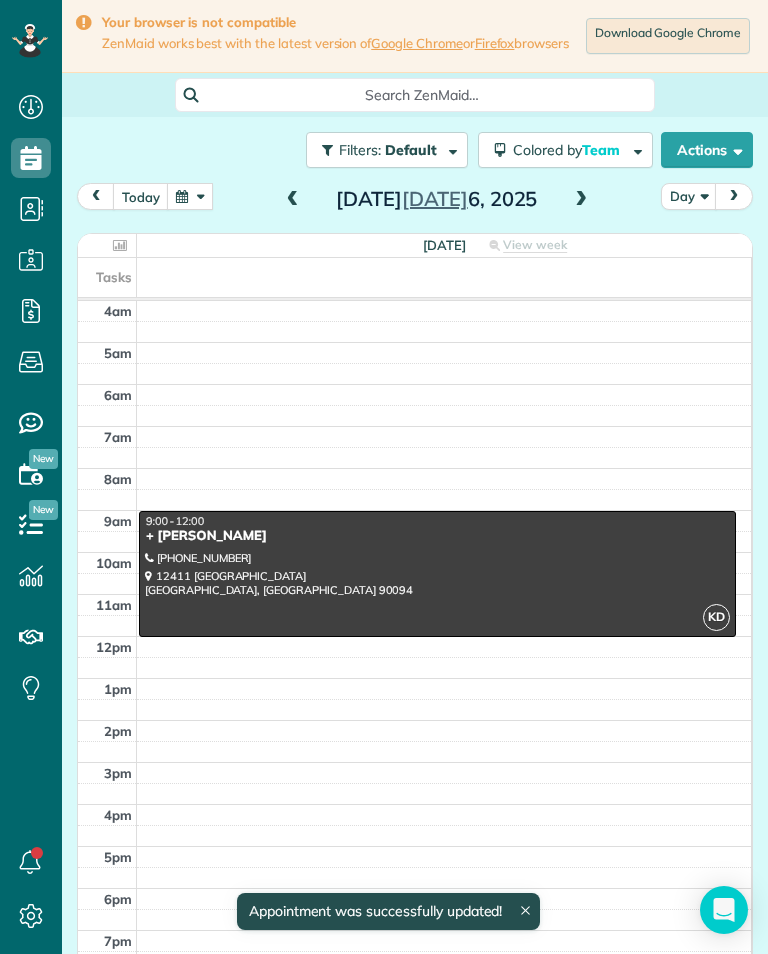click at bounding box center (293, 200) 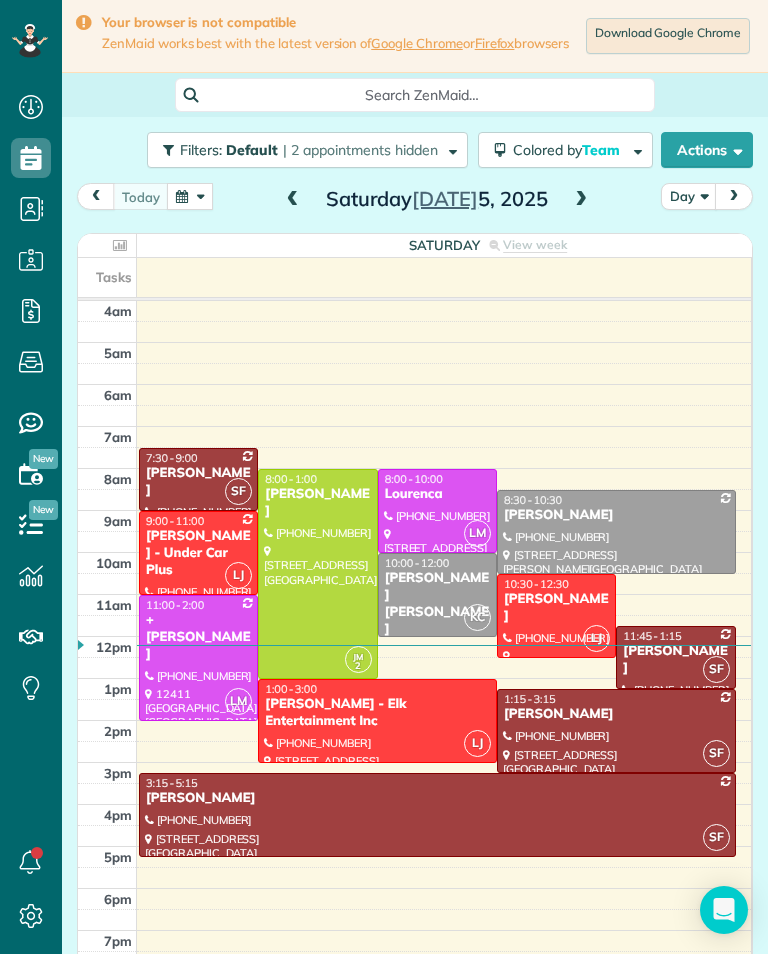 click on "+ [PERSON_NAME]" at bounding box center (198, 637) 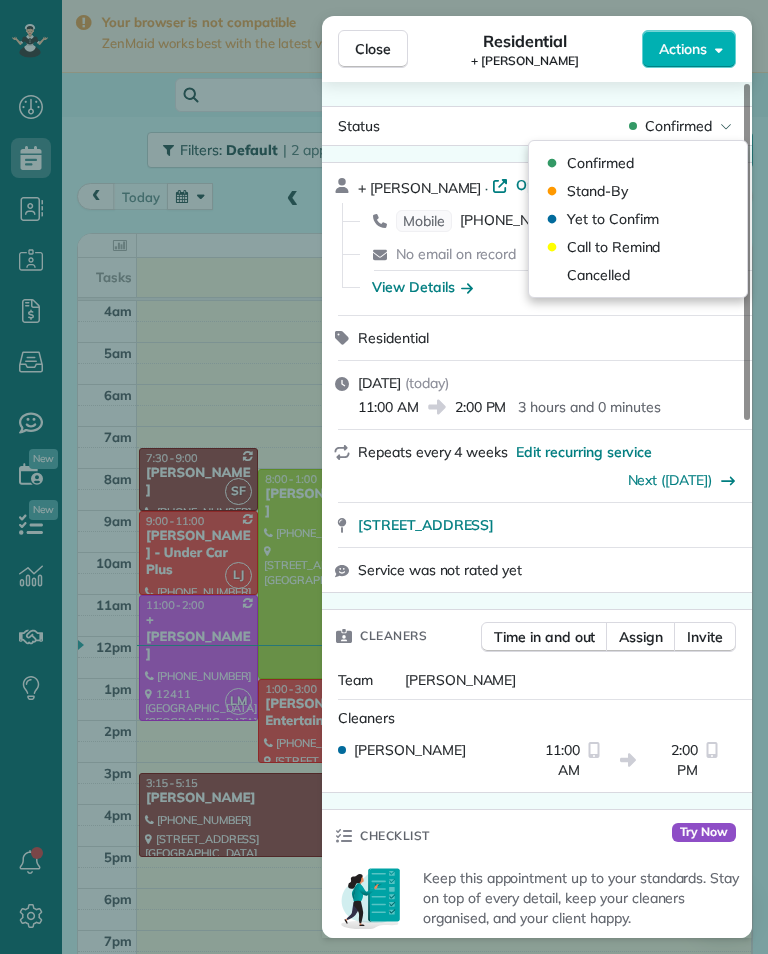 click on "Cancelled" at bounding box center [638, 275] 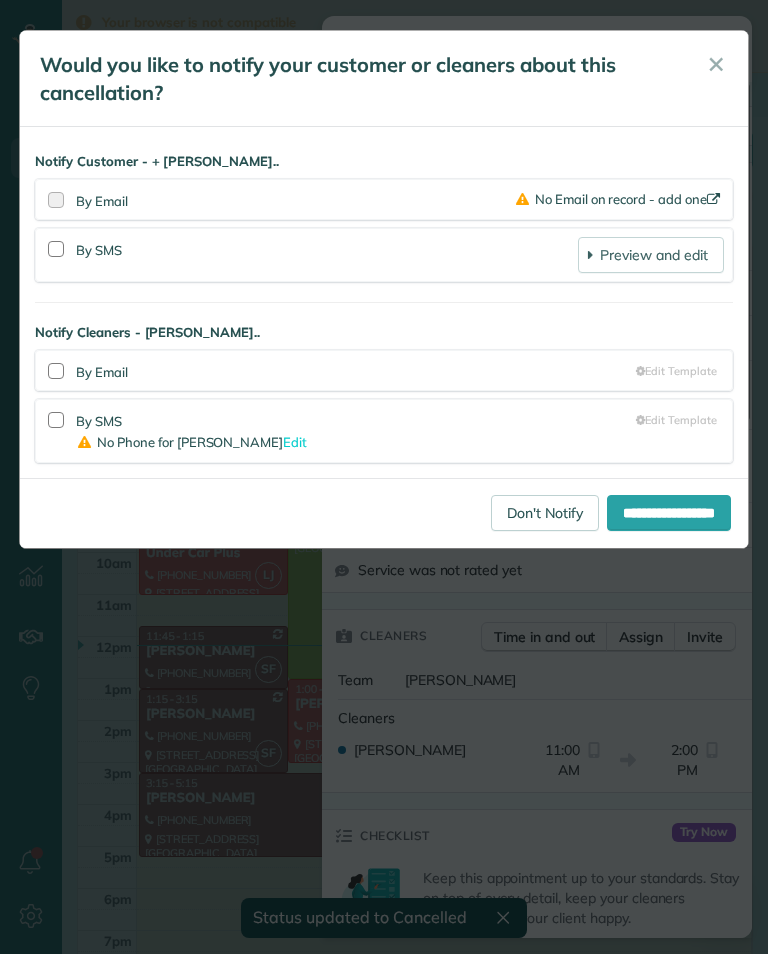 click on "**********" at bounding box center [384, 513] 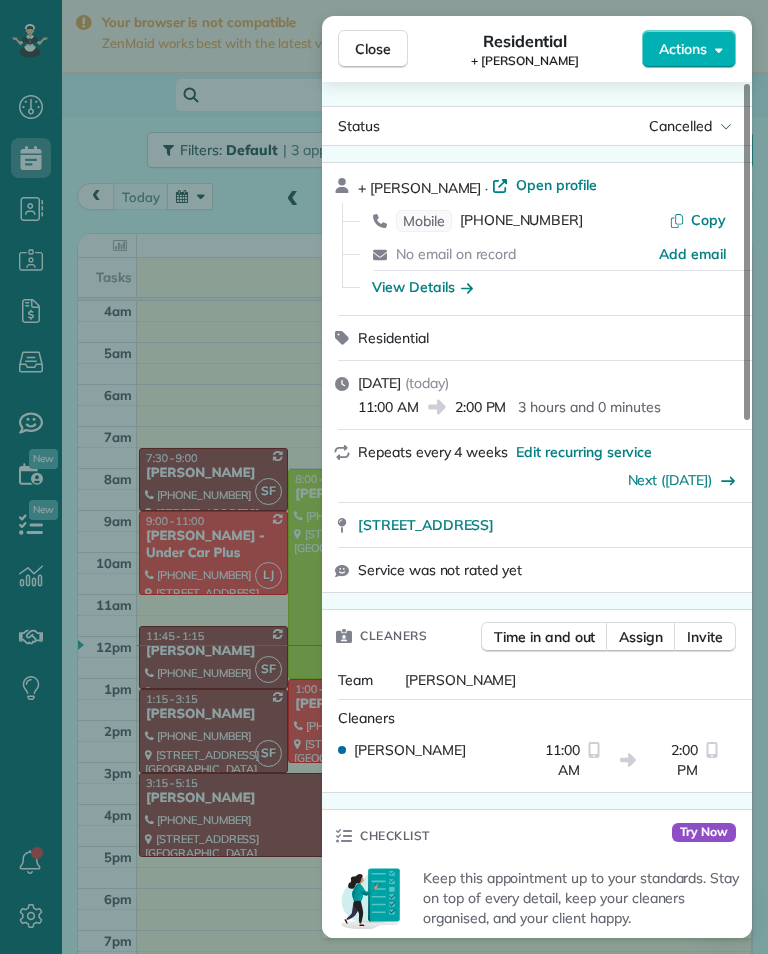 click on "Close Residential + [PERSON_NAME] Actions Status Cancelled + [PERSON_NAME] · Open profile Mobile [PHONE_NUMBER] Copy No email on record Add email View Details Residential [DATE] ( [DATE] ) 11:00 AM 2:00 PM 3 hours and 0 minutes Repeats every 4 weeks Edit recurring service Next ([DATE]) [STREET_ADDRESS] Service was not rated yet Cleaners Time in and out Assign Invite Team [PERSON_NAME] Cleaners [PERSON_NAME]   11:00 AM 2:00 PM Checklist Try Now Keep this appointment up to your standards. Stay on top of every detail, keep your cleaners organised, and your client happy. Assign a checklist Watch a 5 min demo Billing Billing actions Price $0.00 Overcharge $0.00 Discount $0.00 Coupon discount - Primary tax - Secondary tax - Total appointment price $0.00 Tips collected New feature! $0.00 [PERSON_NAME] as paid Total including tip $0.00 Get paid online in no-time! Send an invoice and reward your cleaners with tips Charge customer credit card Appointment custom fields Key # - 0" at bounding box center [384, 477] 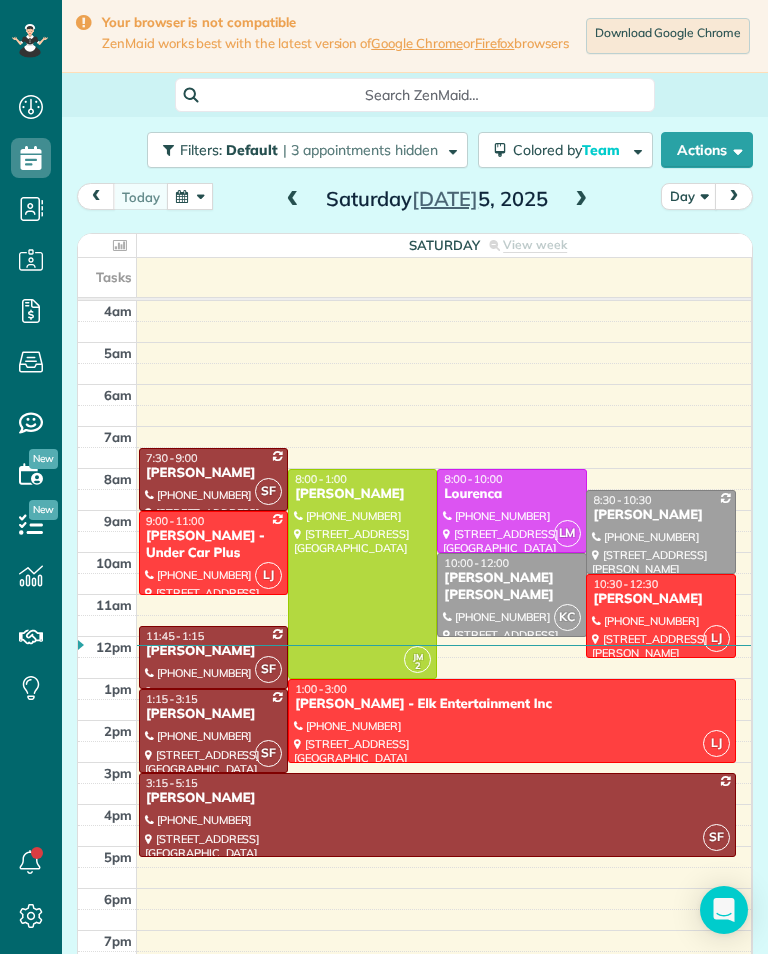 click at bounding box center (581, 200) 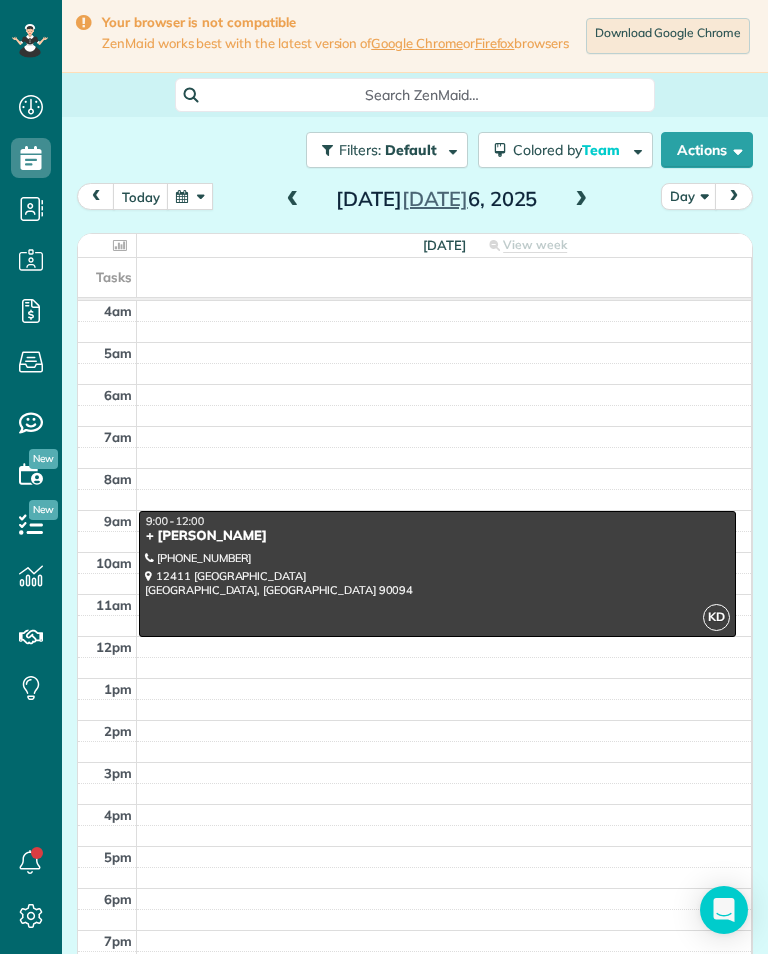 scroll, scrollTop: 985, scrollLeft: 62, axis: both 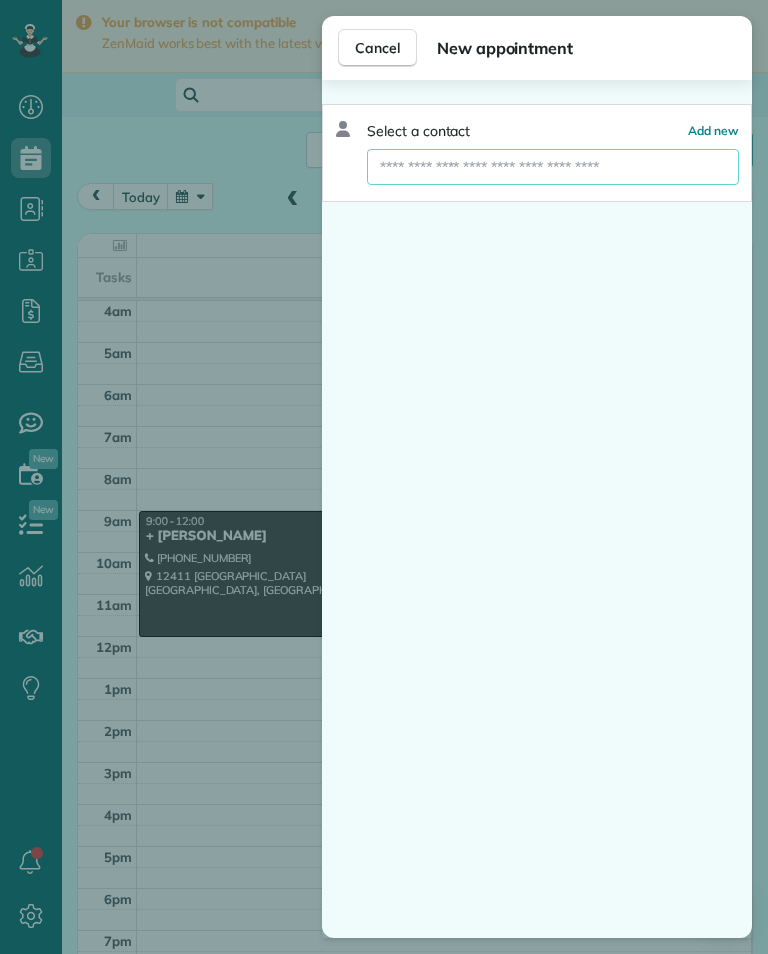 click at bounding box center (553, 167) 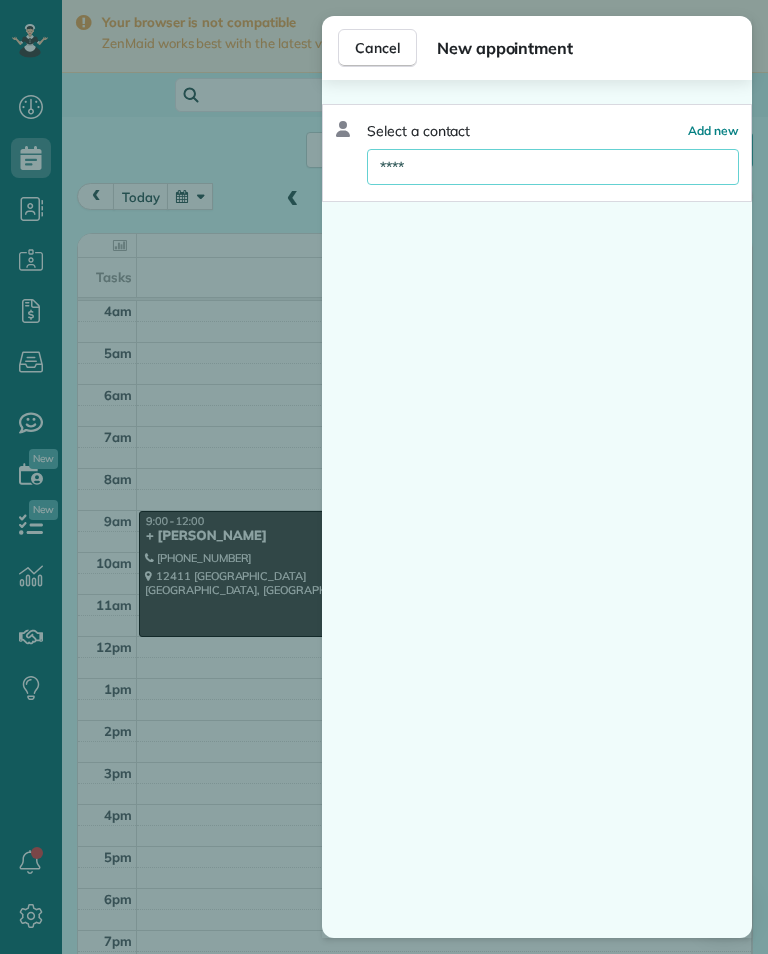 type on "*****" 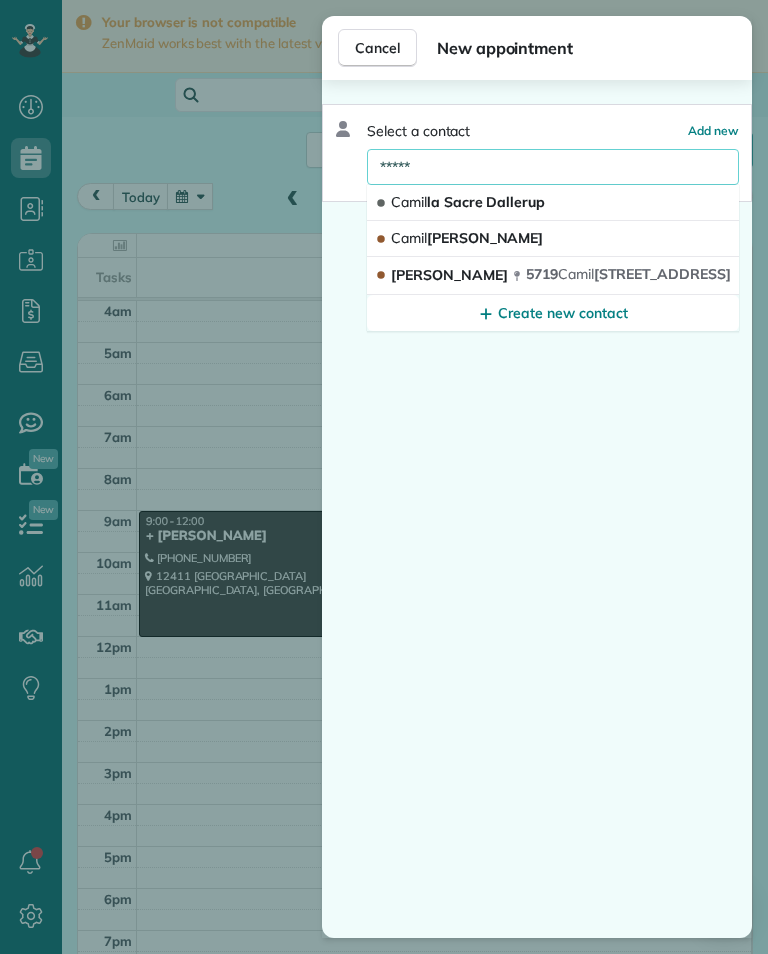 click on "[PERSON_NAME]" at bounding box center (553, 239) 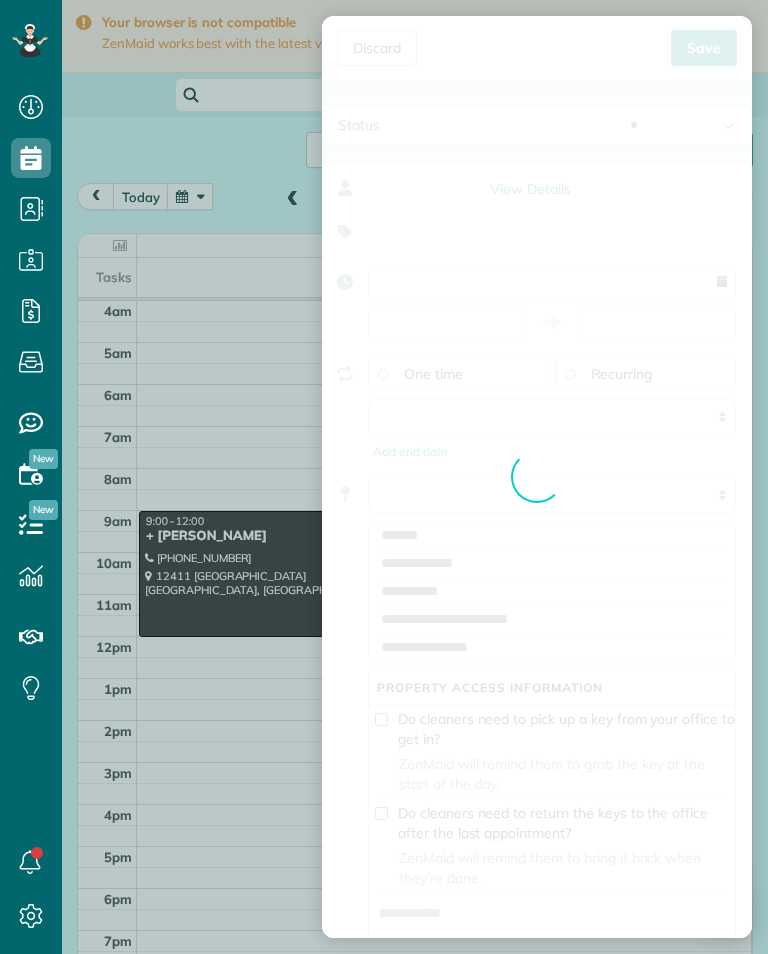 type on "**********" 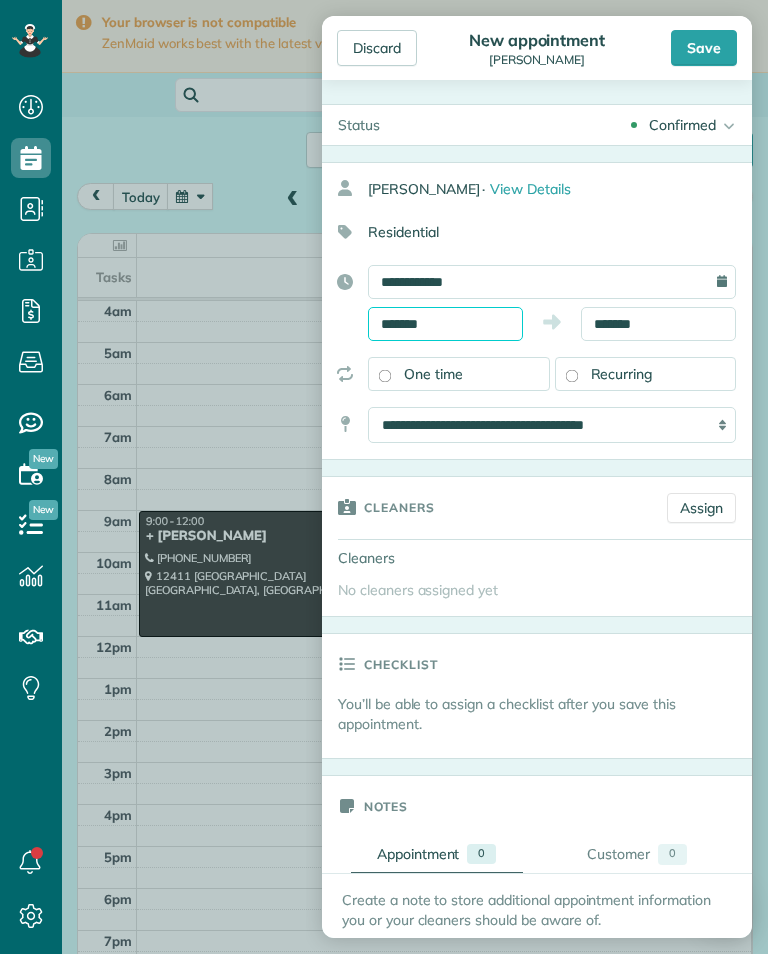 click on "Dashboard
Scheduling
Calendar View
List View
Dispatch View - Weekly scheduling (Beta)" at bounding box center (384, 477) 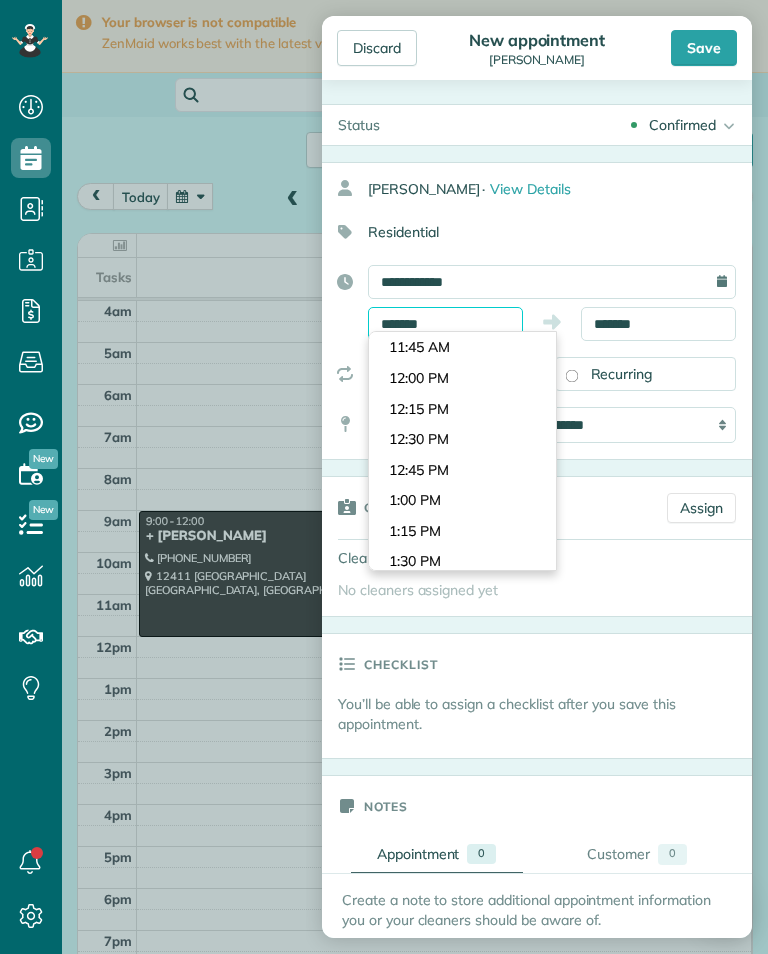scroll, scrollTop: 1401, scrollLeft: 0, axis: vertical 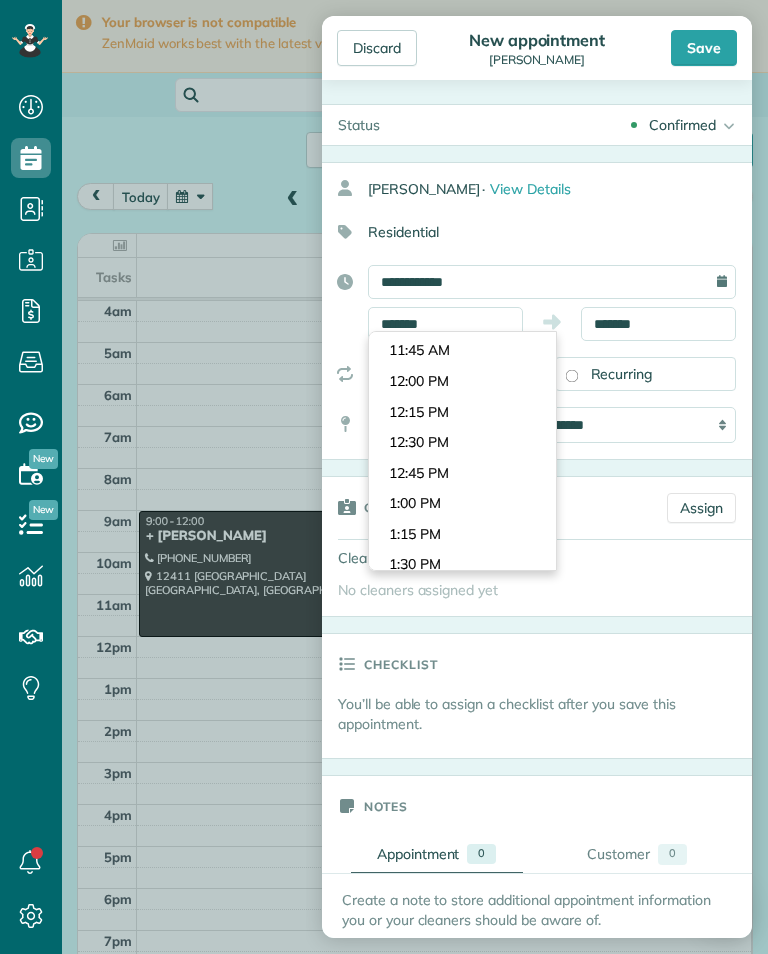 click on "Dashboard
Scheduling
Calendar View
List View
Dispatch View - Weekly scheduling (Beta)" at bounding box center (384, 477) 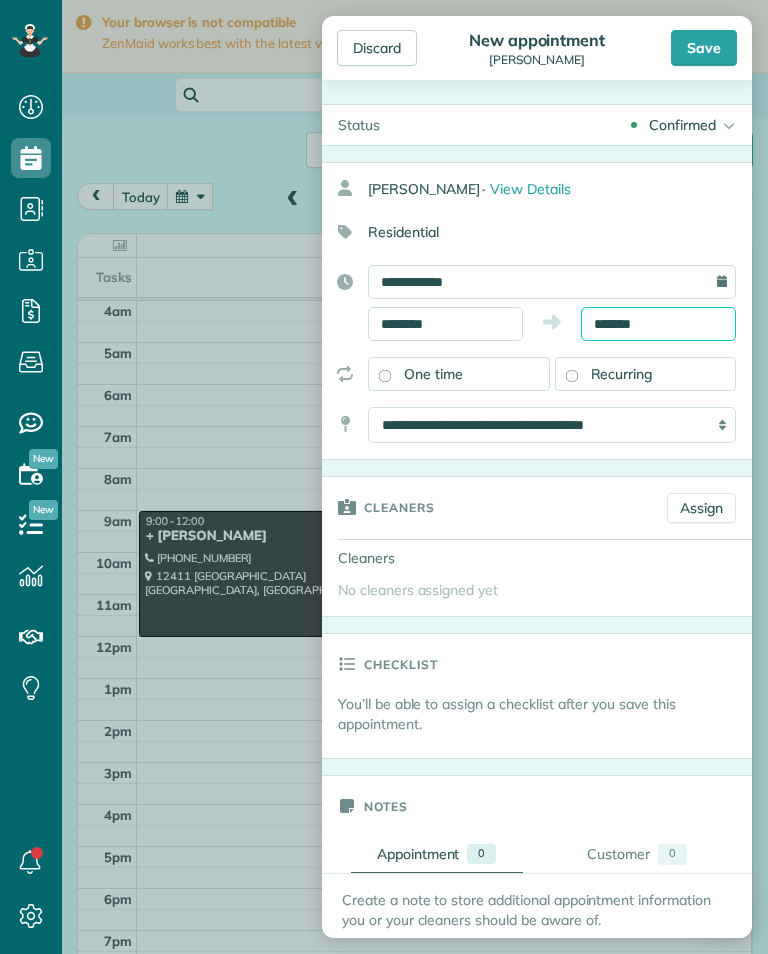 click on "*******" at bounding box center (658, 324) 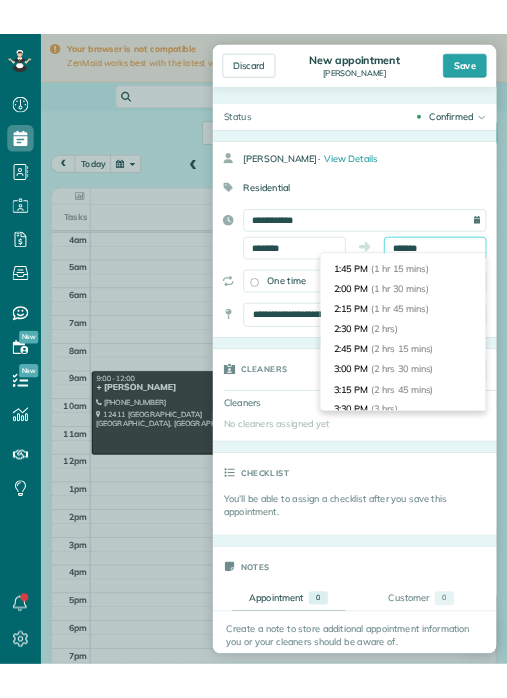 scroll, scrollTop: 143, scrollLeft: 0, axis: vertical 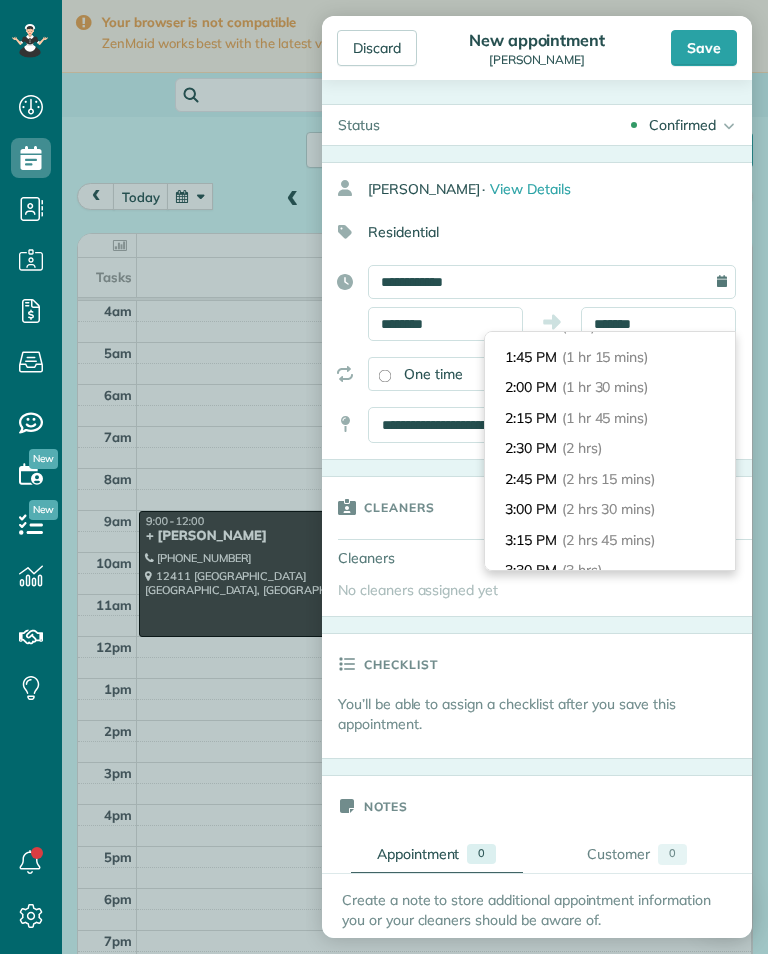 click on "2:30 PM  (2 hrs)" at bounding box center [610, 448] 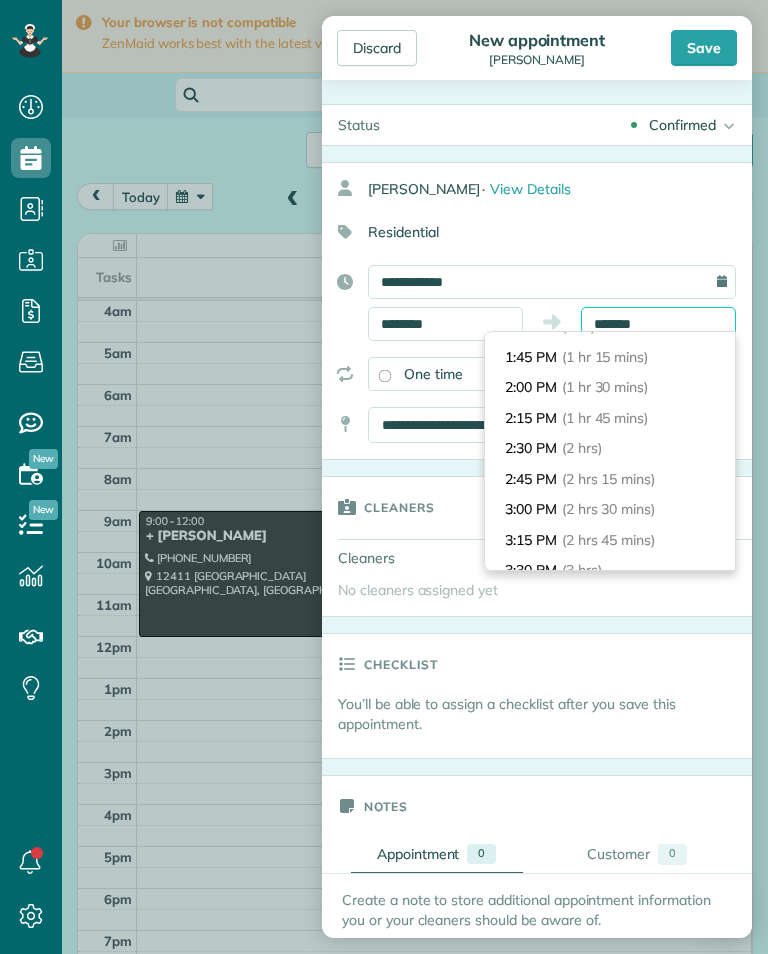 type on "*******" 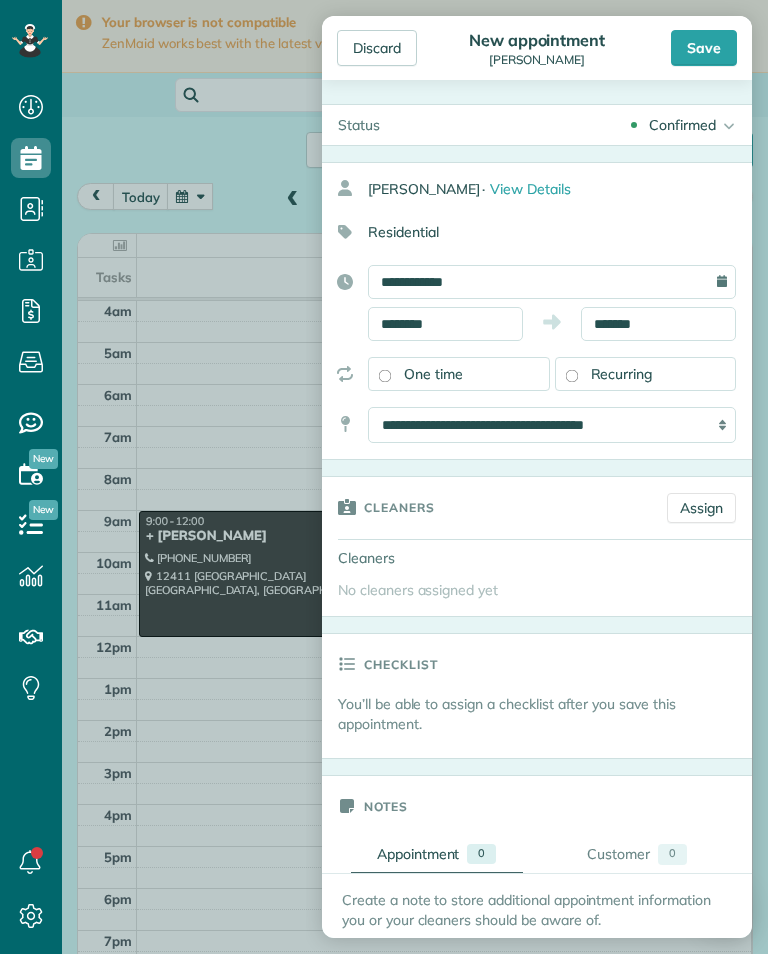 click on "Assign" at bounding box center (701, 508) 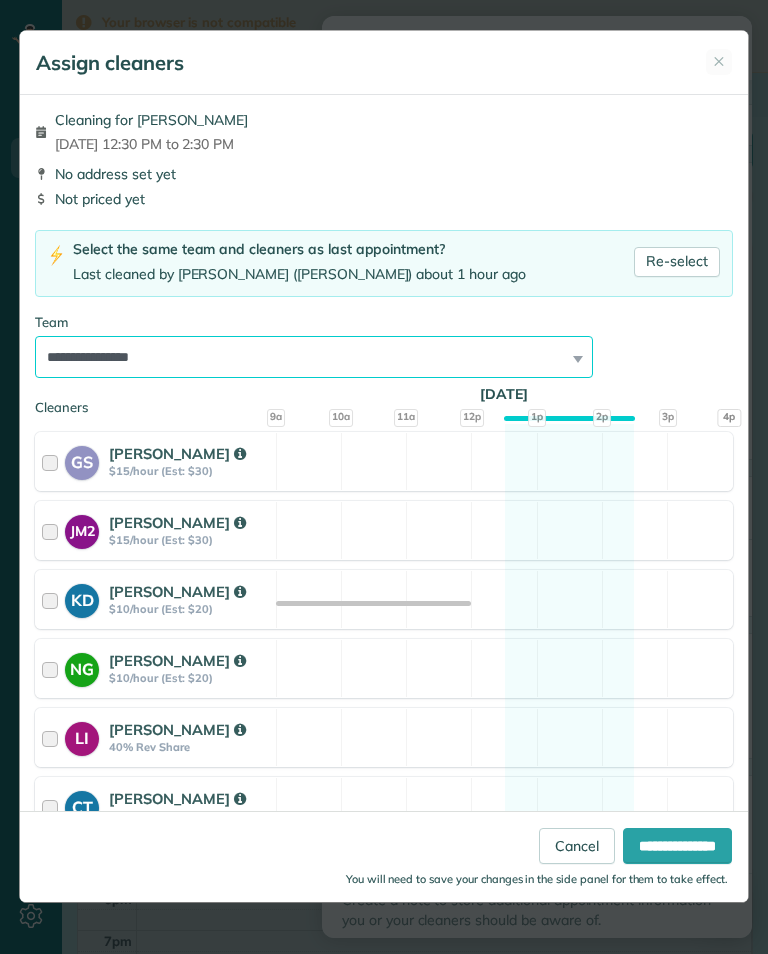 click on "**********" at bounding box center [314, 357] 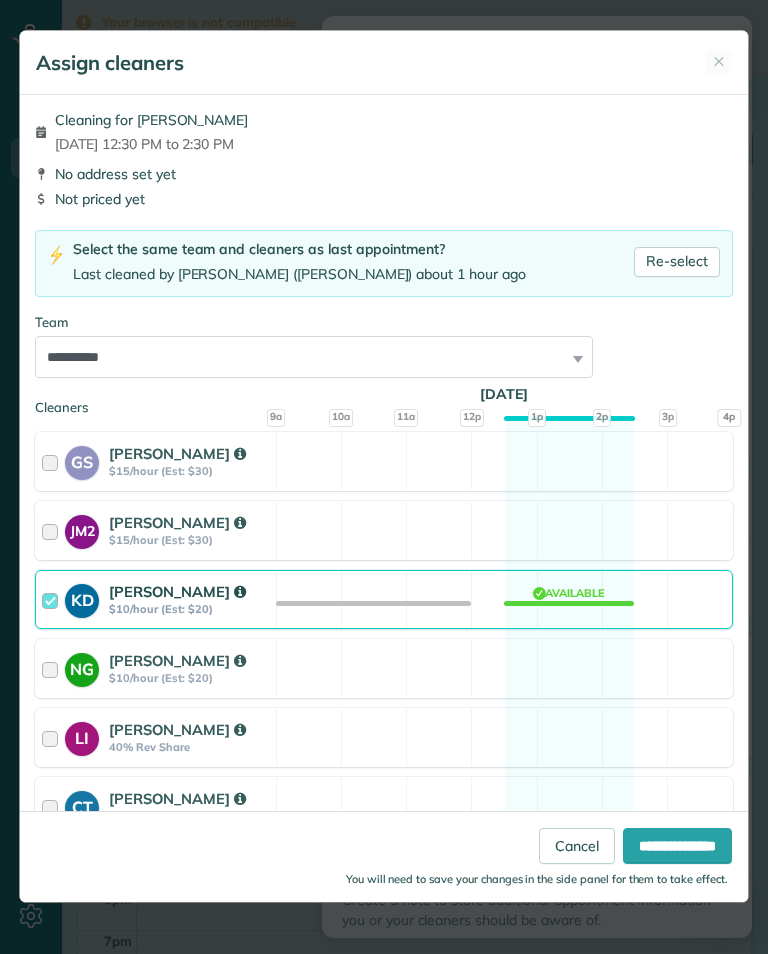 click on "**********" at bounding box center (677, 846) 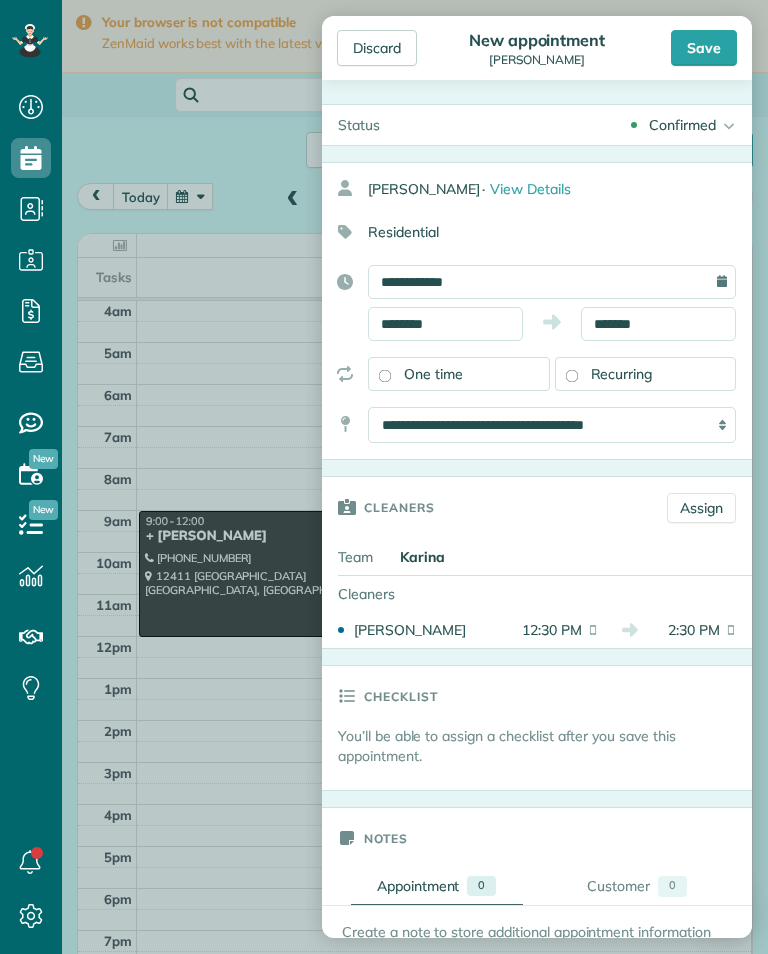 click on "Save" at bounding box center (704, 48) 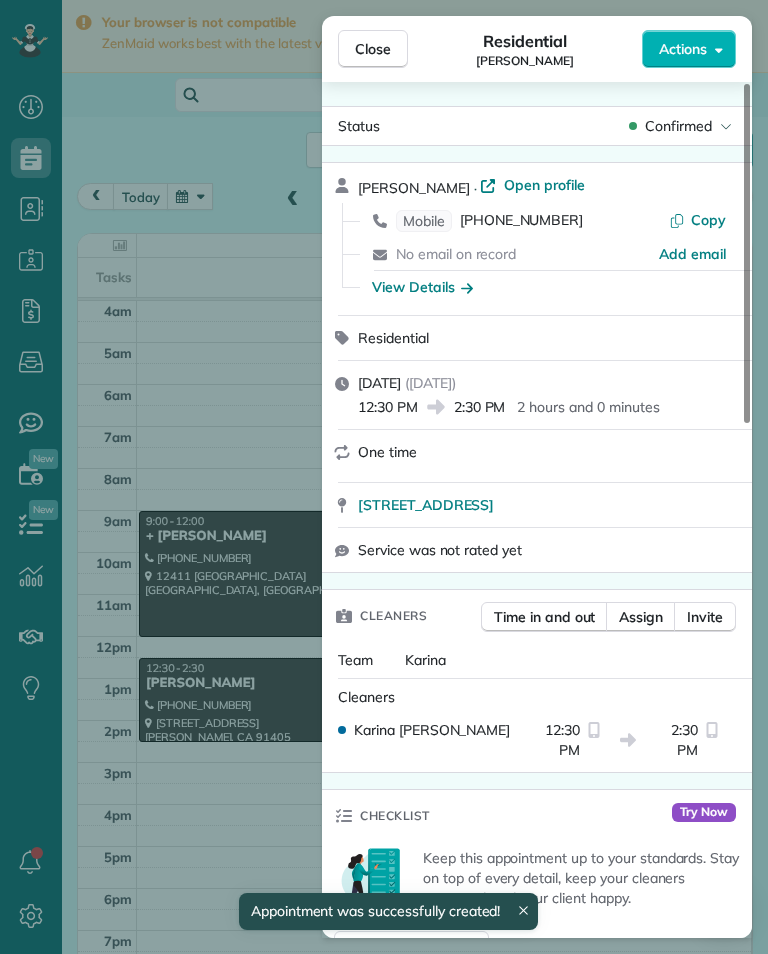 click on "Close Residential [PERSON_NAME] Actions Status Confirmed [PERSON_NAME] · Open profile Mobile [PHONE_NUMBER] Copy No email on record Add email View Details Residential [DATE] ( [DATE] ) 12:30 PM 2:30 PM 2 hours and 0 minutes One time [STREET_ADDRESS] Service was not rated yet Cleaners Time in and out Assign Invite Team Karina Cleaners [PERSON_NAME] 12:30 PM 2:30 PM Checklist Try Now Keep this appointment up to your standards. Stay on top of every detail, keep your cleaners organised, and your client happy. Assign a checklist Watch a 5 min demo Billing Billing actions Price $0.00 Overcharge $0.00 Discount $0.00 Coupon discount - Primary tax - Secondary tax - Total appointment price $0.00 Tips collected New feature! $0.00 [PERSON_NAME] as paid Total including tip $0.00 Get paid online in no-time! Send an invoice and reward your cleaners with tips Charge customer credit card Appointment custom fields Key # - Work items No work items to display Notes Appointment 0 Customer 0" at bounding box center (384, 477) 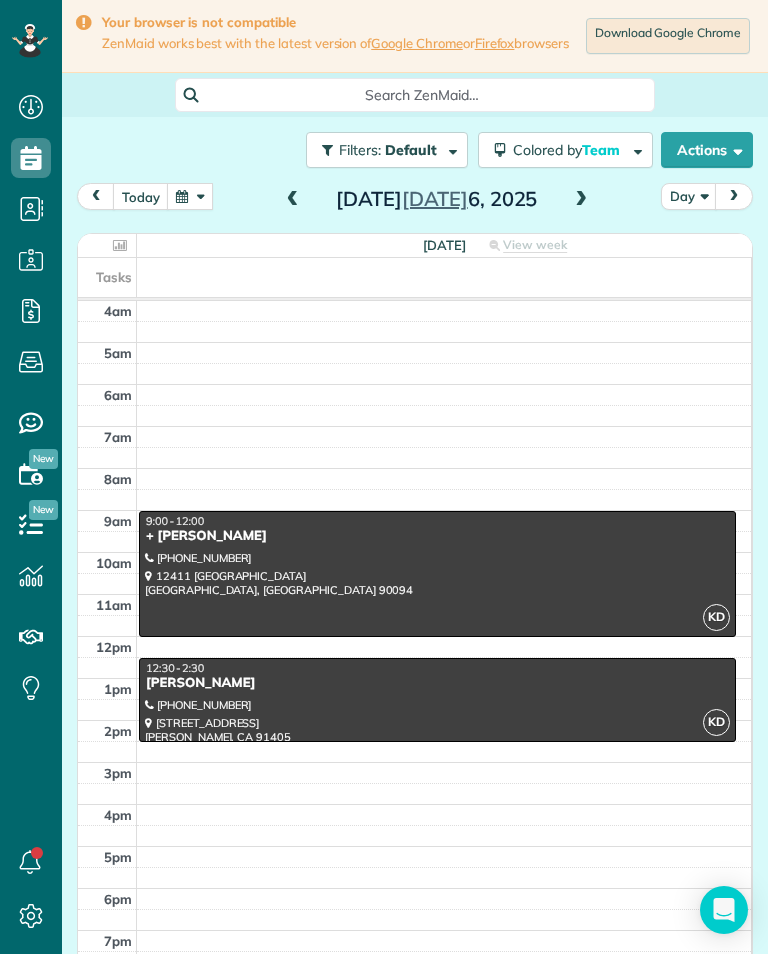 click at bounding box center [444, 277] 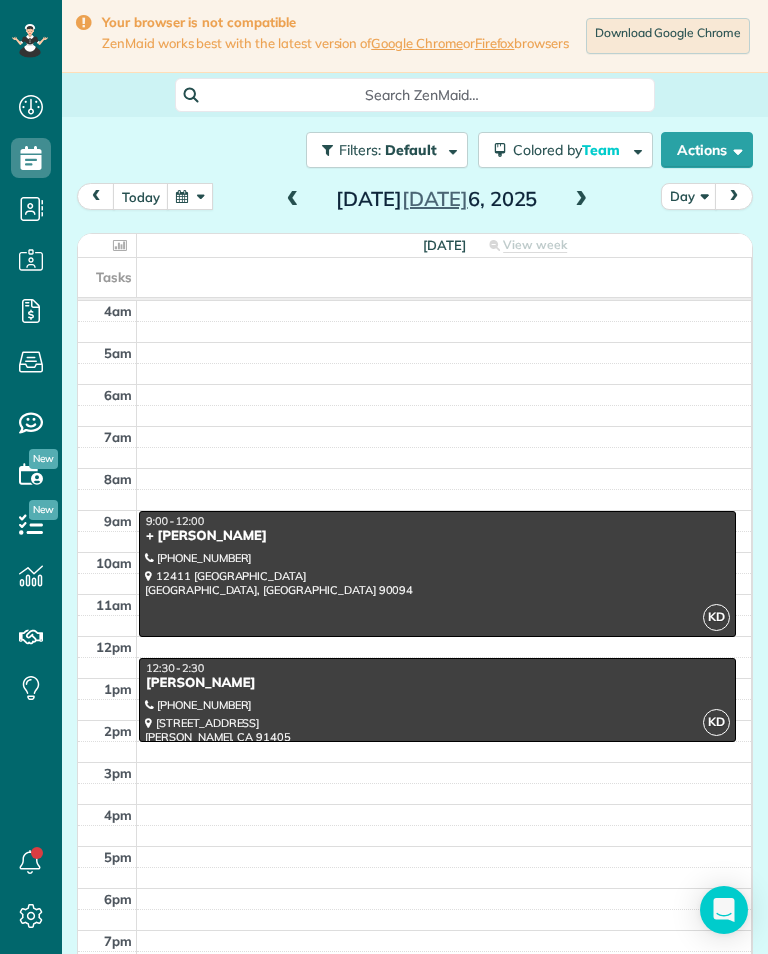 scroll, scrollTop: 985, scrollLeft: 62, axis: both 